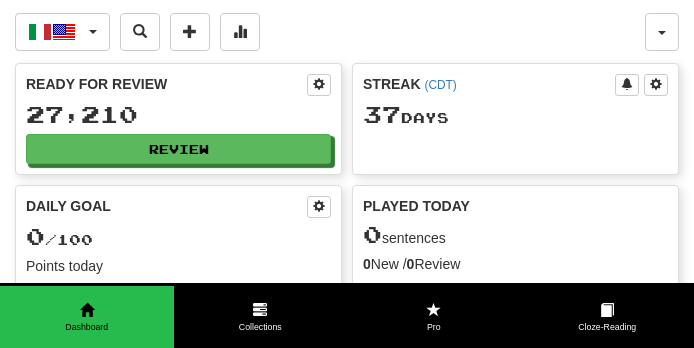 scroll, scrollTop: 0, scrollLeft: 0, axis: both 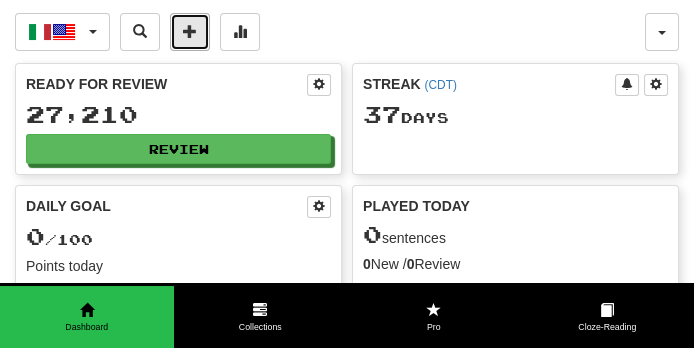 click at bounding box center (190, 32) 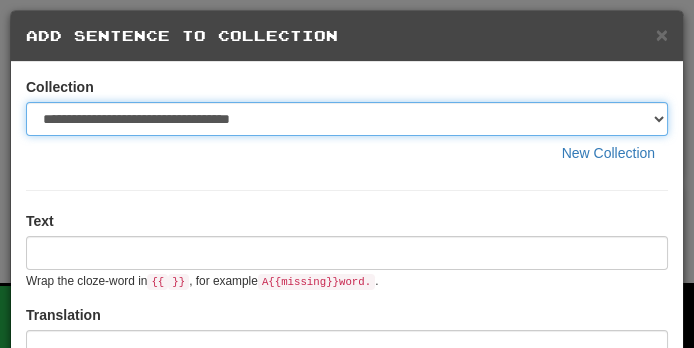 click on "**********" at bounding box center [347, 119] 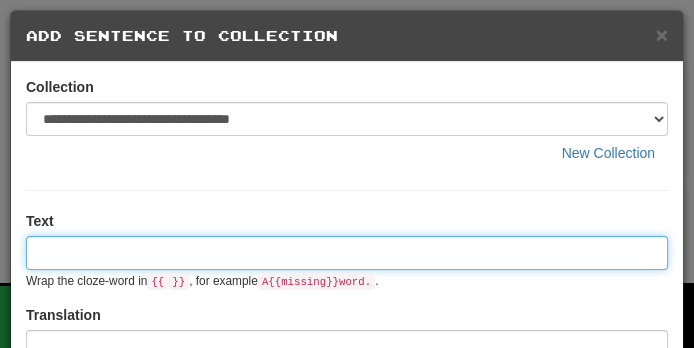 click at bounding box center [347, 253] 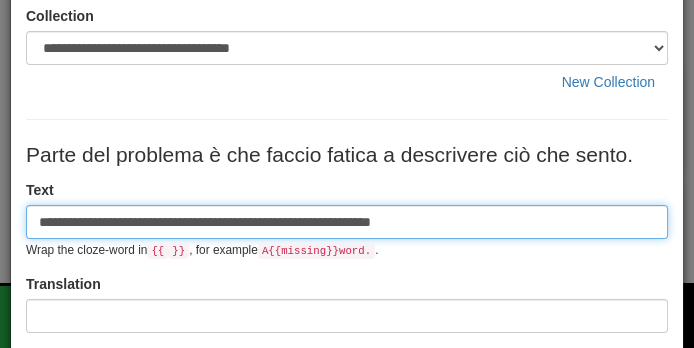 scroll, scrollTop: 71, scrollLeft: 0, axis: vertical 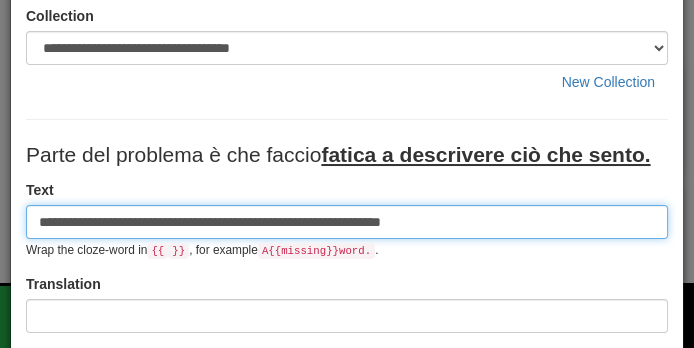 click on "**********" at bounding box center [347, 222] 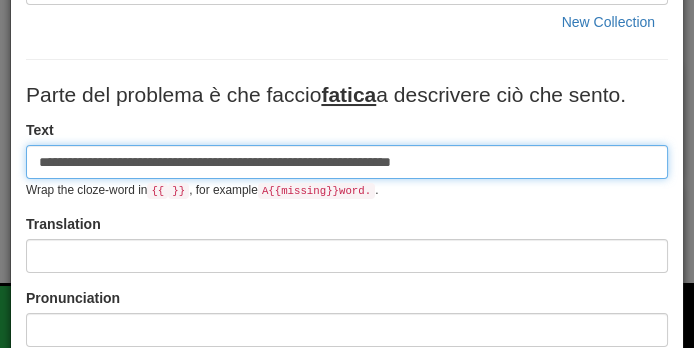 scroll, scrollTop: 134, scrollLeft: 0, axis: vertical 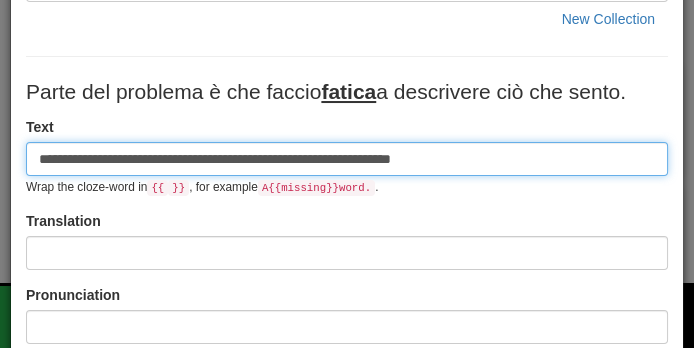 type on "**********" 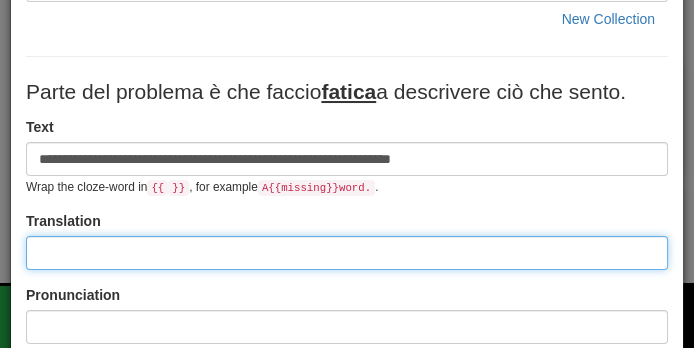 click at bounding box center [347, 253] 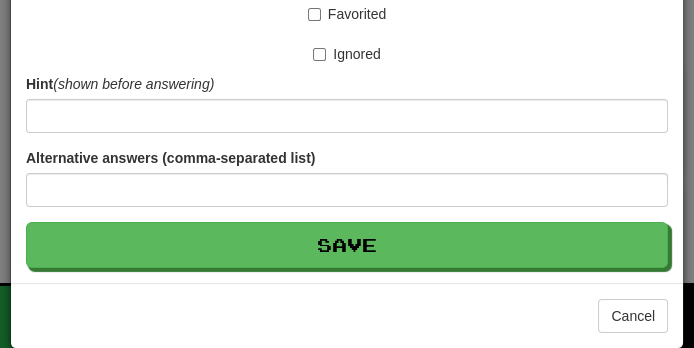 scroll, scrollTop: 619, scrollLeft: 0, axis: vertical 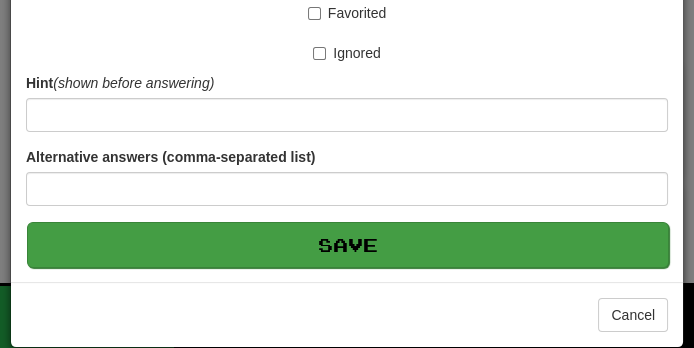 type on "**********" 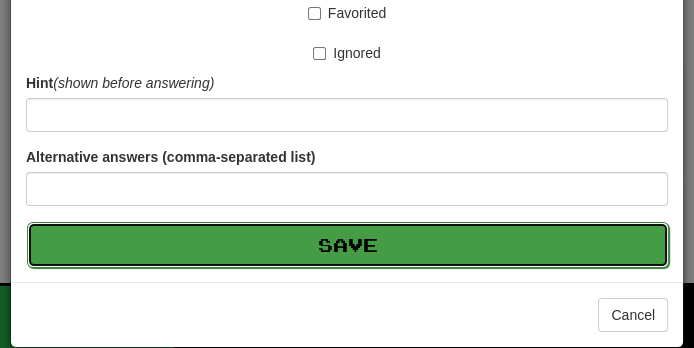 click on "Save" at bounding box center (348, 245) 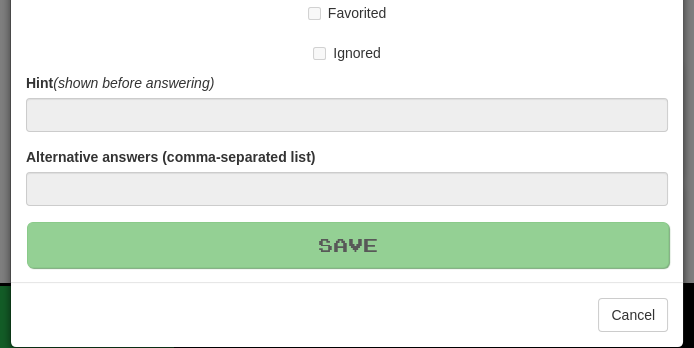 type 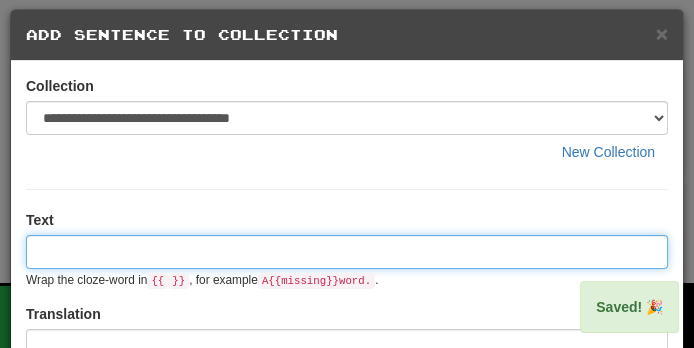 scroll, scrollTop: 0, scrollLeft: 0, axis: both 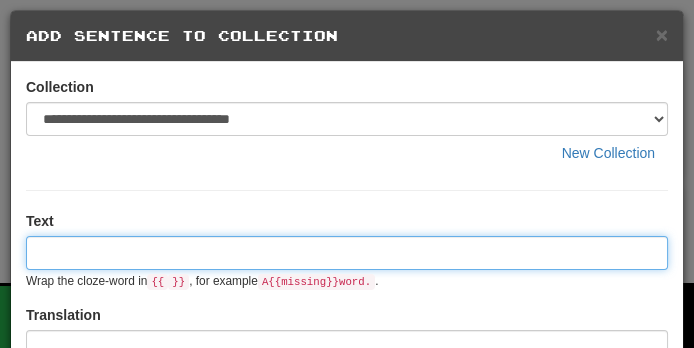 click at bounding box center [347, 253] 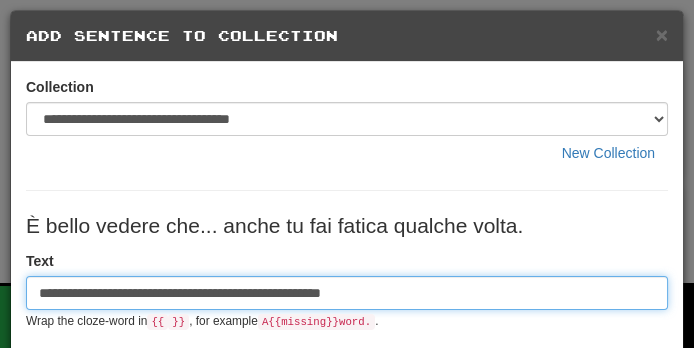 click on "**********" at bounding box center (347, 293) 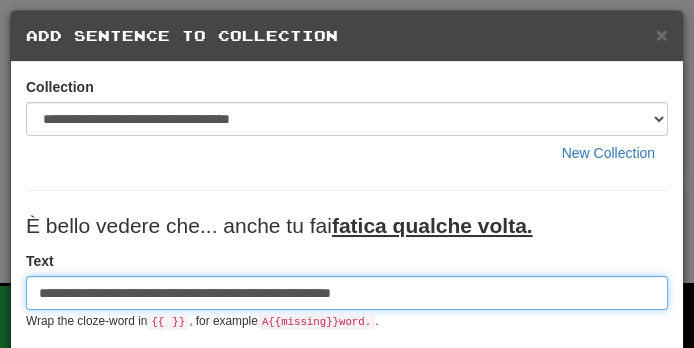 click on "**********" at bounding box center [347, 293] 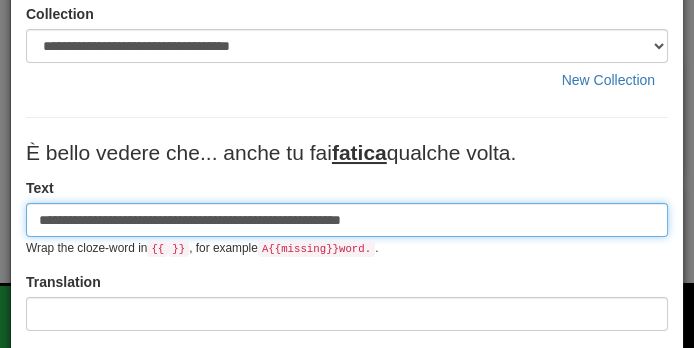 scroll, scrollTop: 115, scrollLeft: 0, axis: vertical 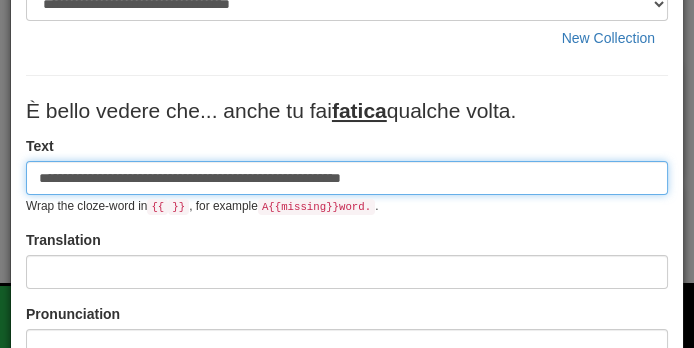 type on "**********" 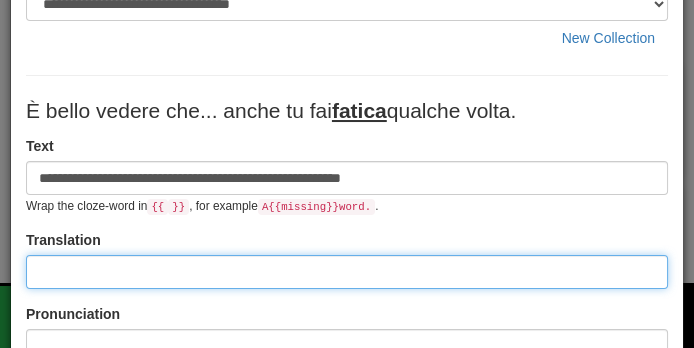 click at bounding box center [347, 272] 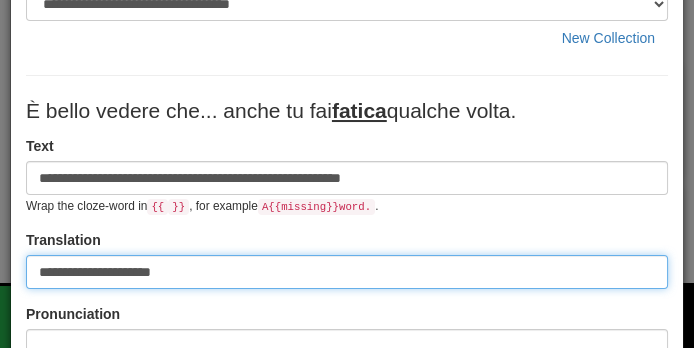 type on "**********" 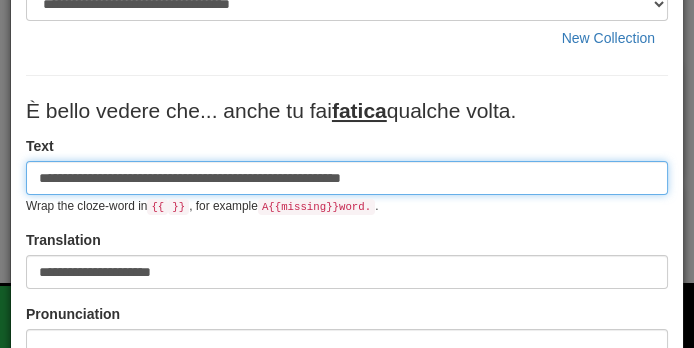 click on "**********" at bounding box center (347, 178) 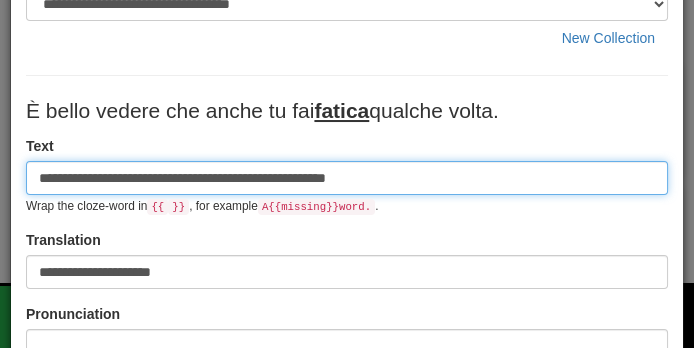 type on "**********" 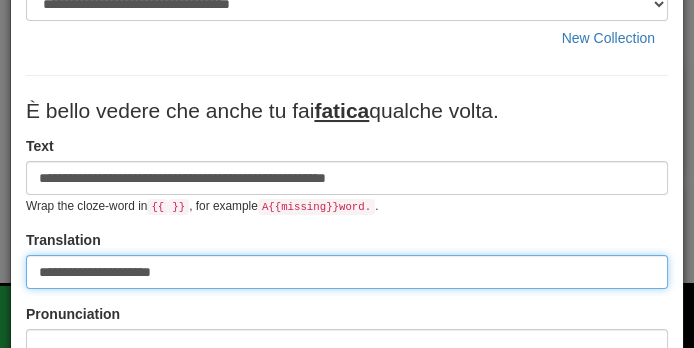 click on "**********" at bounding box center (347, 272) 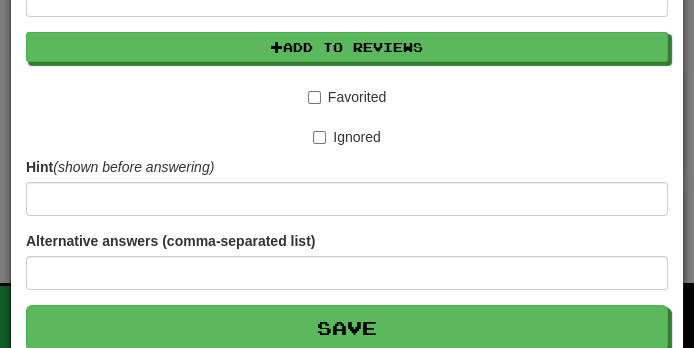 scroll, scrollTop: 622, scrollLeft: 0, axis: vertical 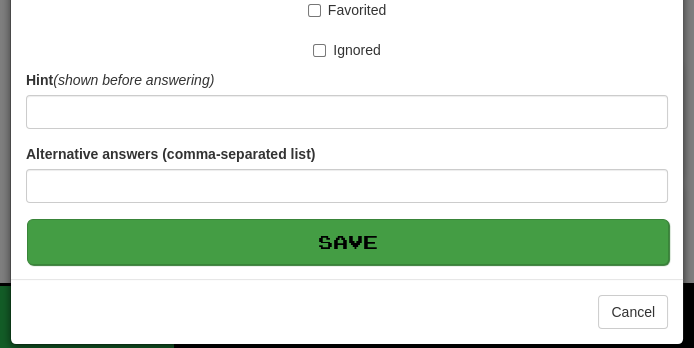 type on "**********" 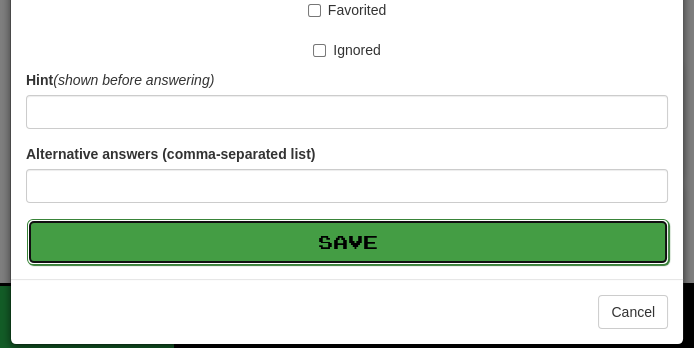 click on "Save" at bounding box center [348, 242] 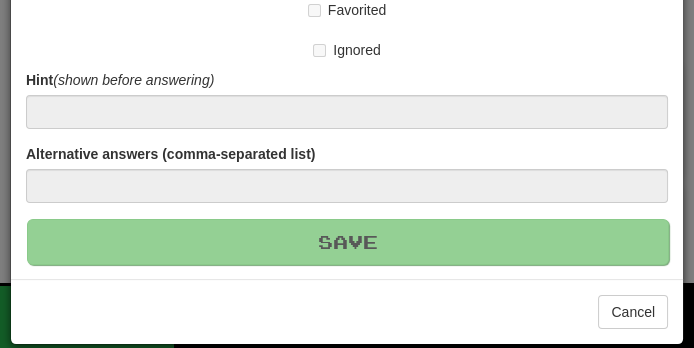 type 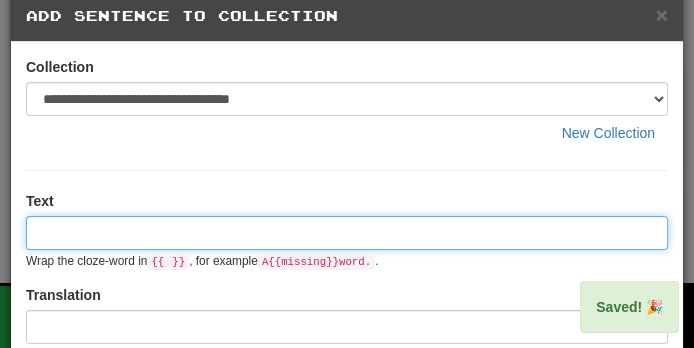 scroll, scrollTop: 0, scrollLeft: 0, axis: both 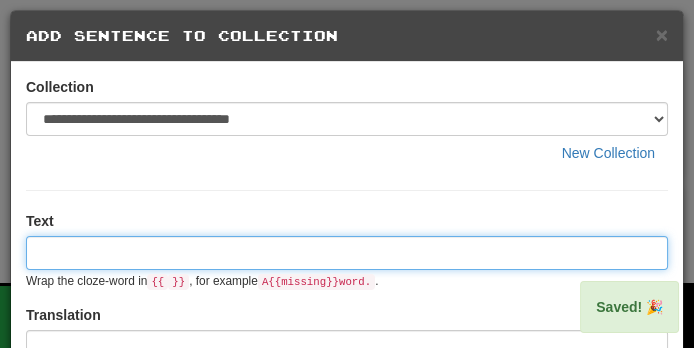 click at bounding box center [347, 253] 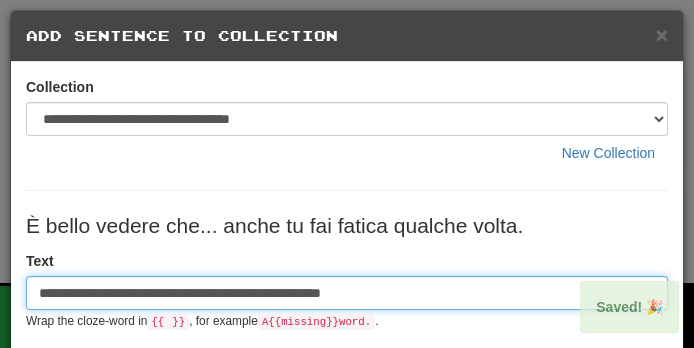 click on "**********" at bounding box center [347, 293] 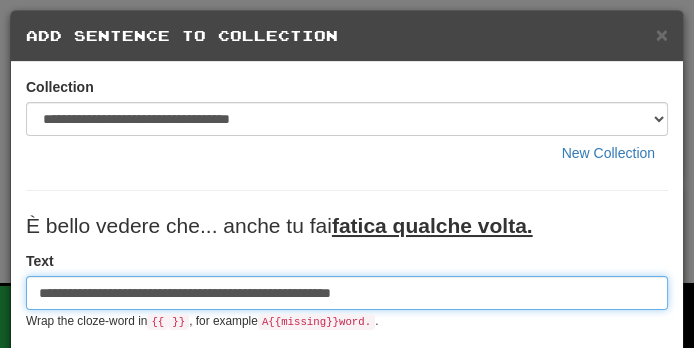 click on "**********" at bounding box center (347, 293) 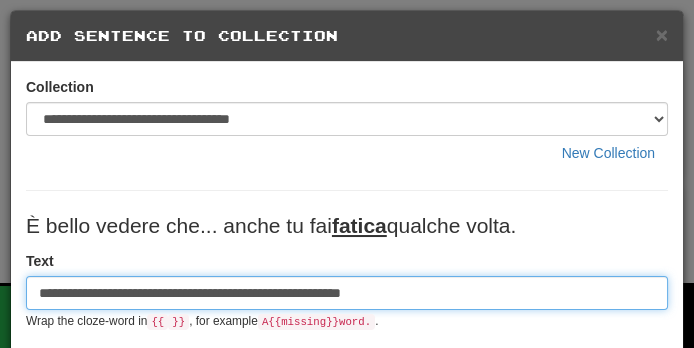 type on "**********" 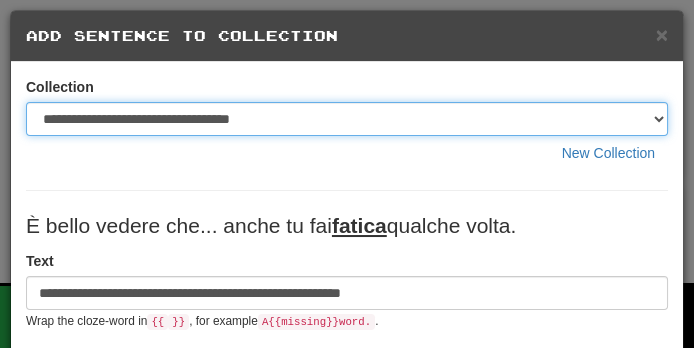 click on "**********" at bounding box center (347, 119) 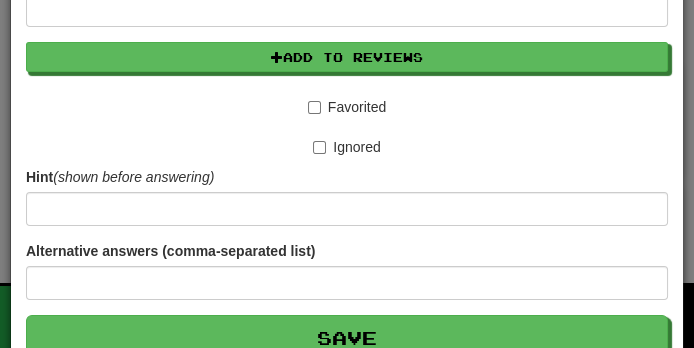 scroll, scrollTop: 622, scrollLeft: 0, axis: vertical 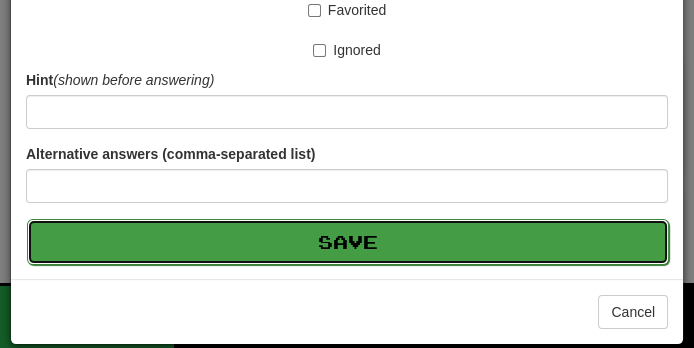 click on "Save" at bounding box center (348, 242) 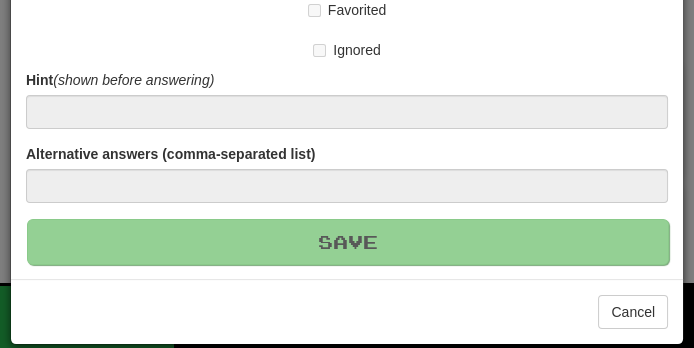 type 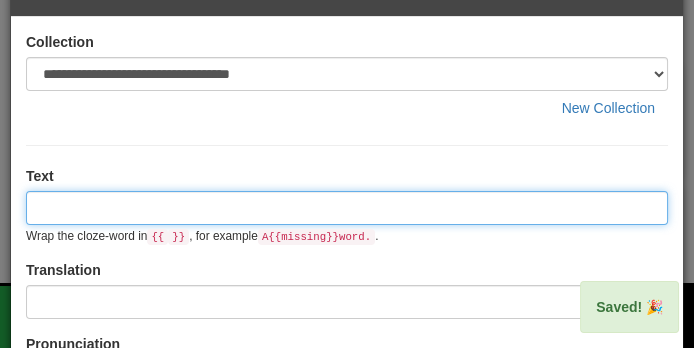 scroll, scrollTop: 0, scrollLeft: 0, axis: both 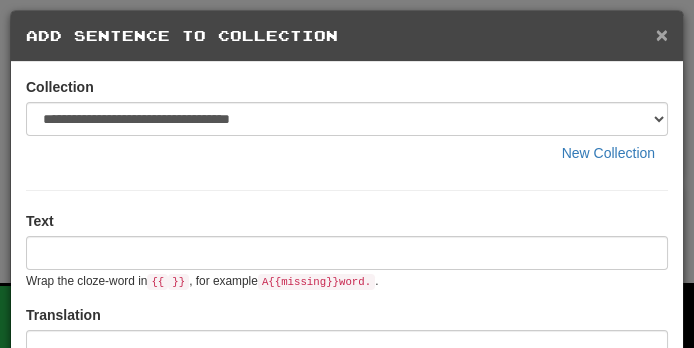 click on "×" at bounding box center (662, 34) 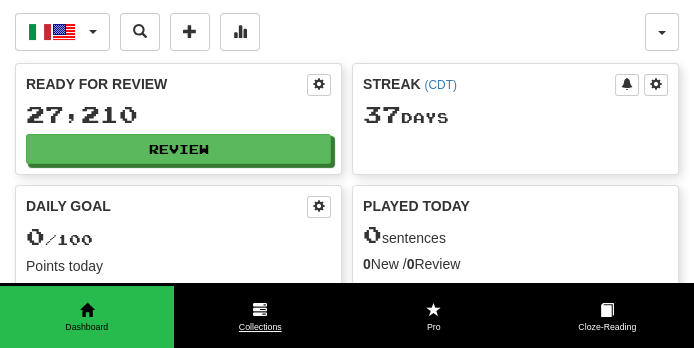 click at bounding box center [260, 310] 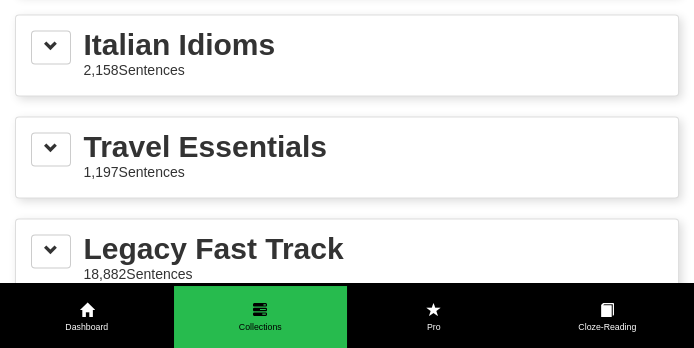 click on "Travel Essentials 1,197  Sentences" at bounding box center (347, 157) 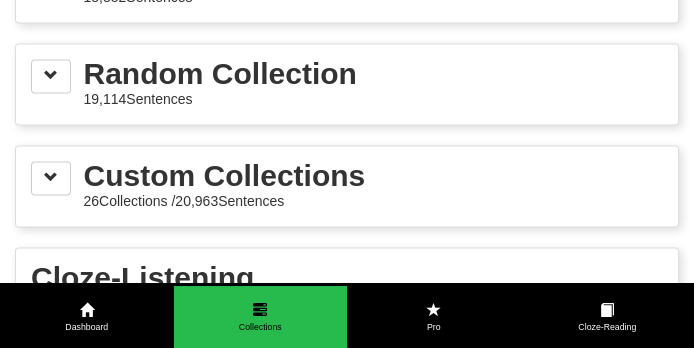 scroll, scrollTop: 3323, scrollLeft: 0, axis: vertical 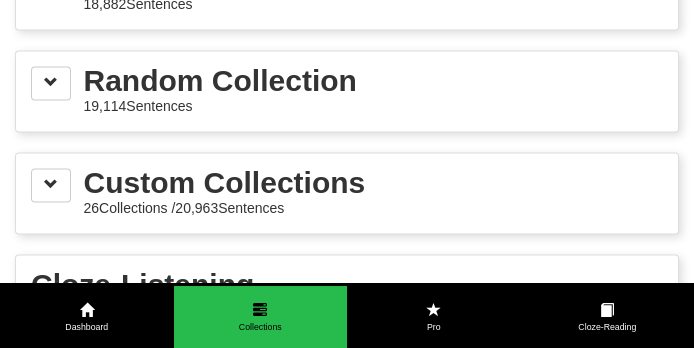 click on "Custom Collections 26  Collections /  20,963  Sentences" at bounding box center (347, 193) 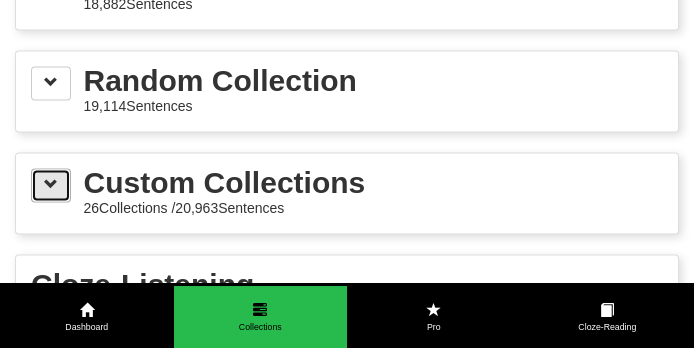 click at bounding box center (51, 185) 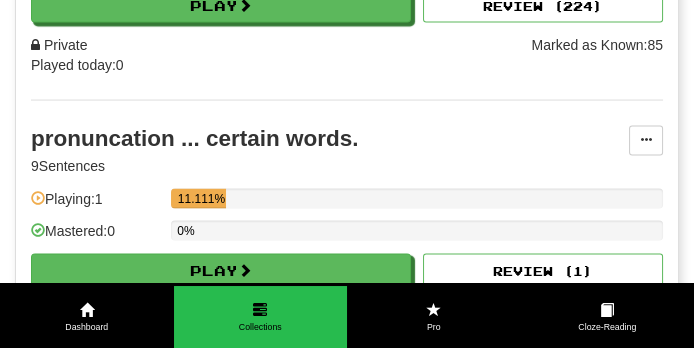 scroll, scrollTop: 4336, scrollLeft: 0, axis: vertical 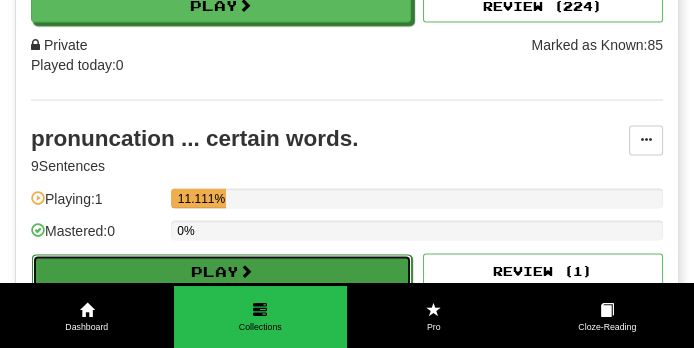 click on "Play" at bounding box center (222, 272) 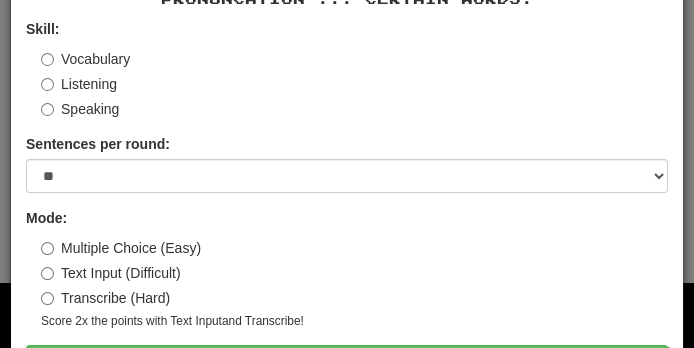 scroll, scrollTop: 143, scrollLeft: 0, axis: vertical 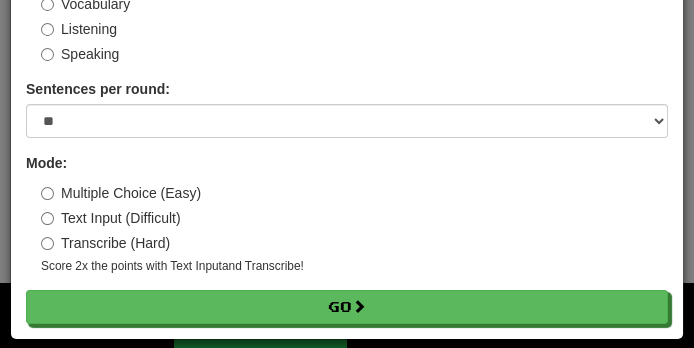 click on "Transcribe (Hard)" at bounding box center (105, 243) 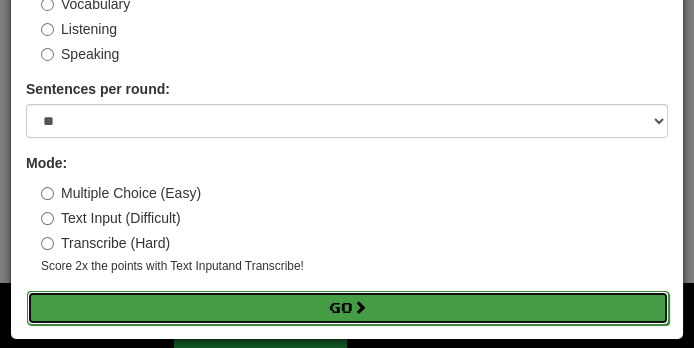 click on "Go" at bounding box center (348, 308) 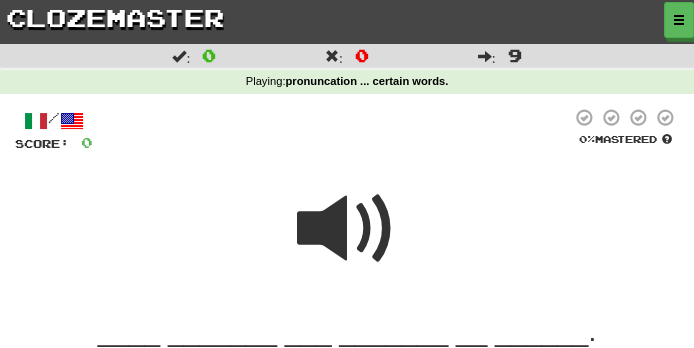 scroll, scrollTop: 211, scrollLeft: 0, axis: vertical 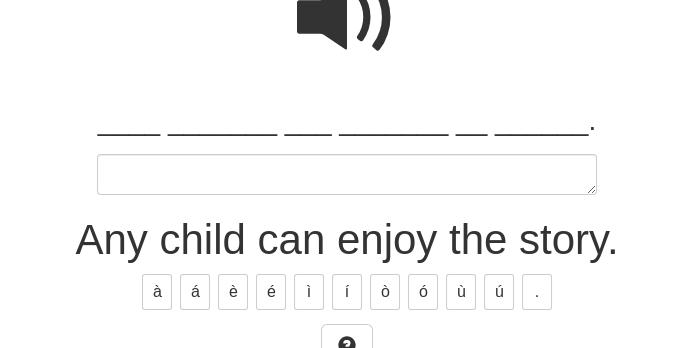 type on "*" 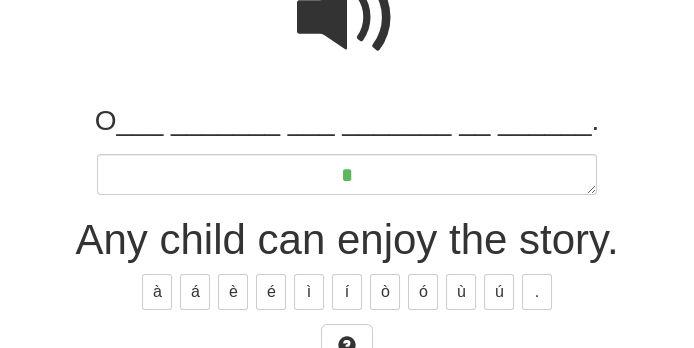 type on "*" 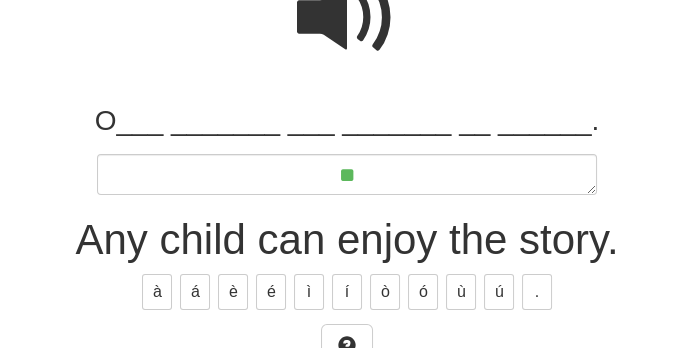 type on "*" 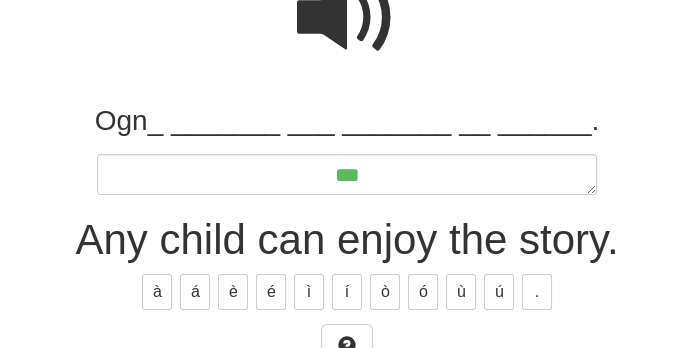 type on "*" 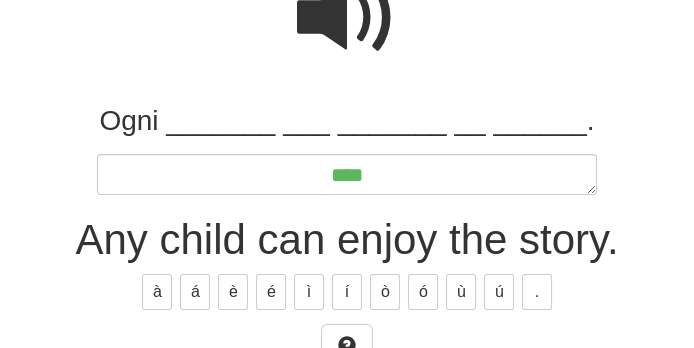 type on "*" 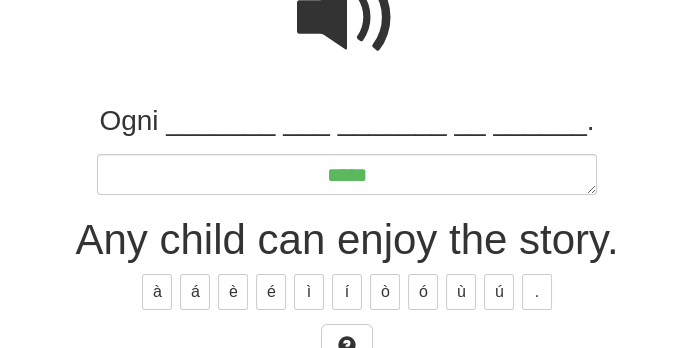 type on "*" 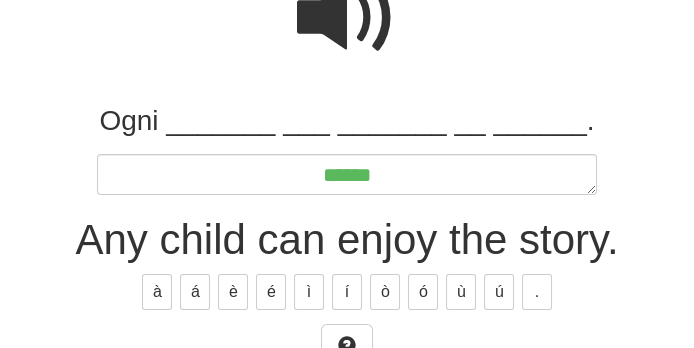 type on "*" 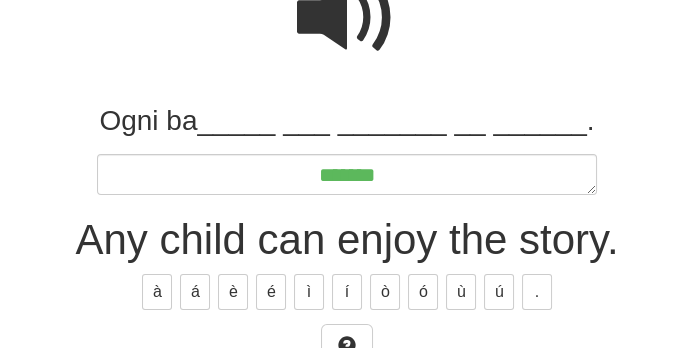 type on "*" 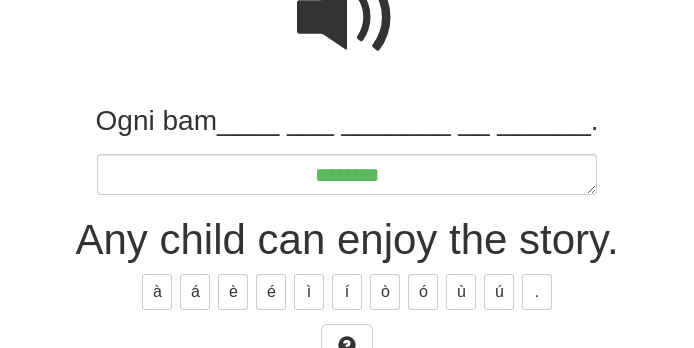 type on "*" 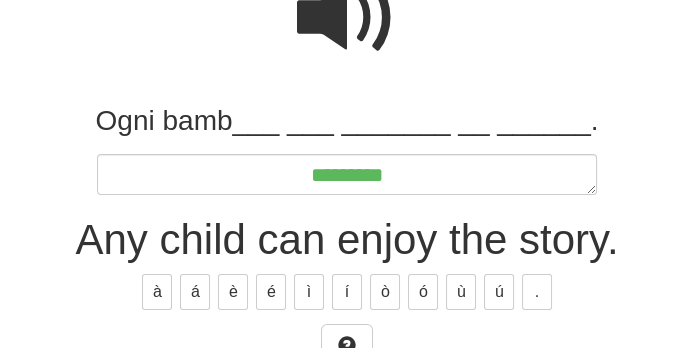 type on "*" 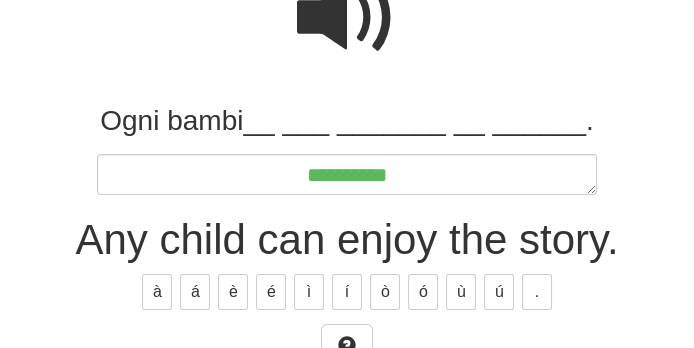 type on "*" 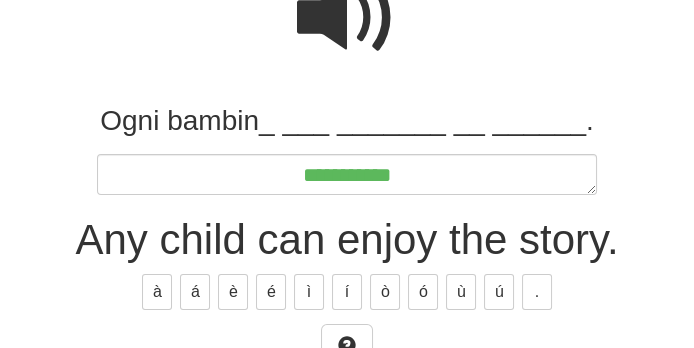 type on "*" 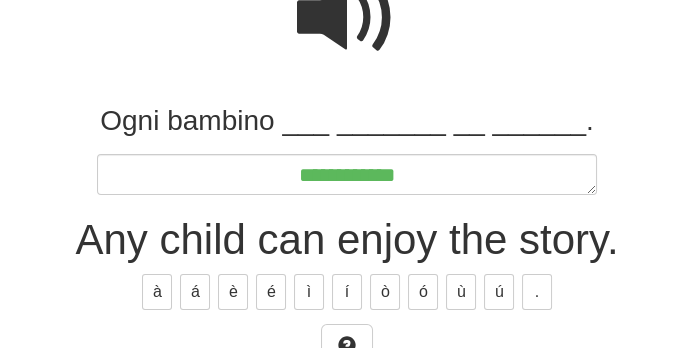 type on "*" 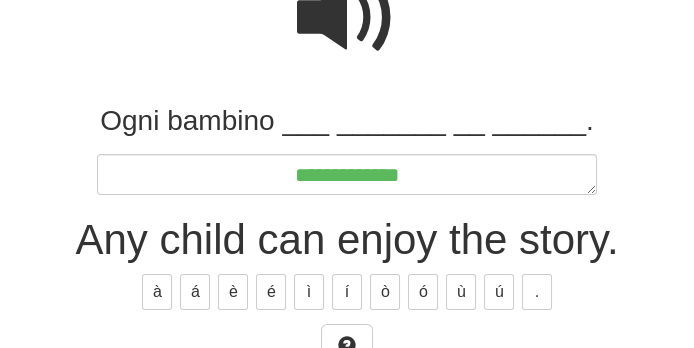 type on "*" 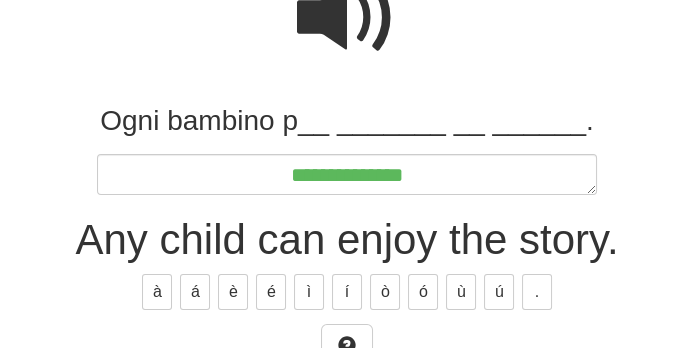 type on "*" 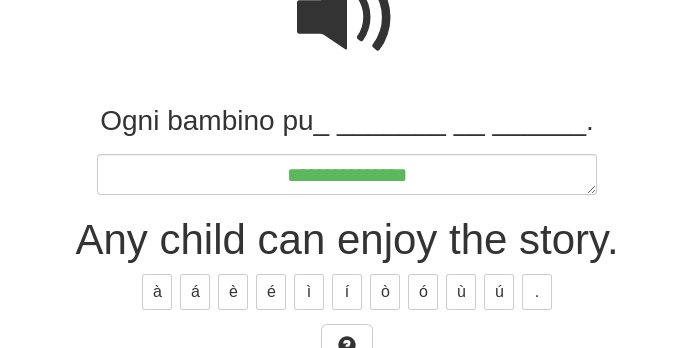 type on "*" 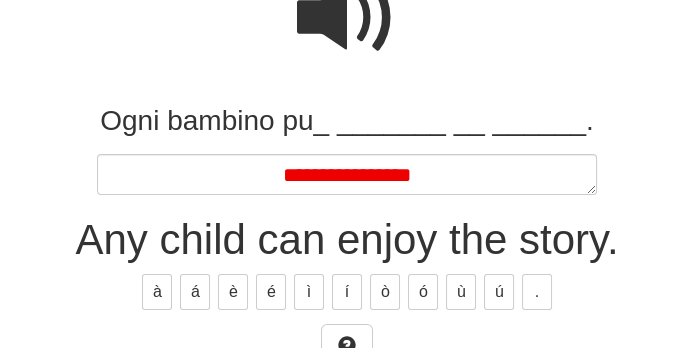 type on "*" 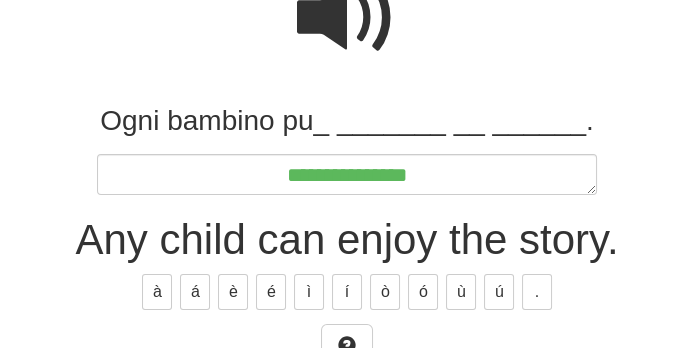 type on "*" 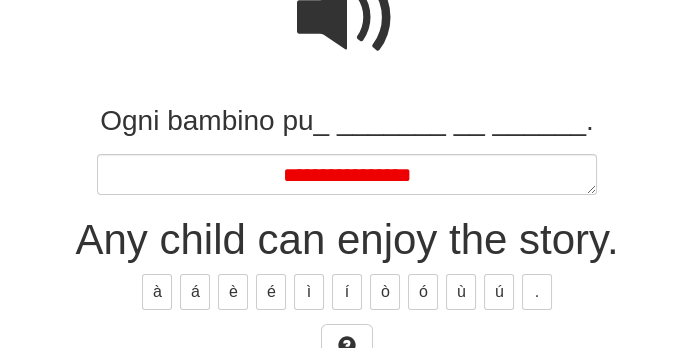 type on "*" 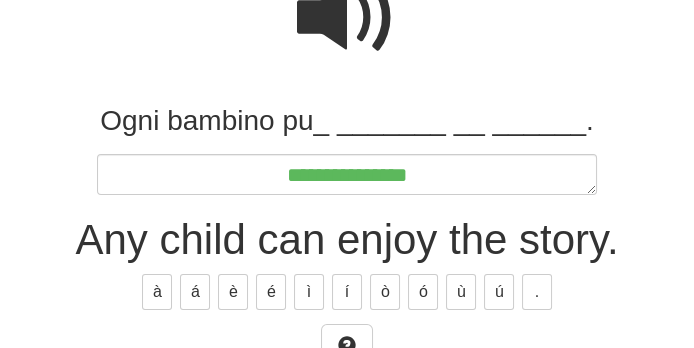 type on "*" 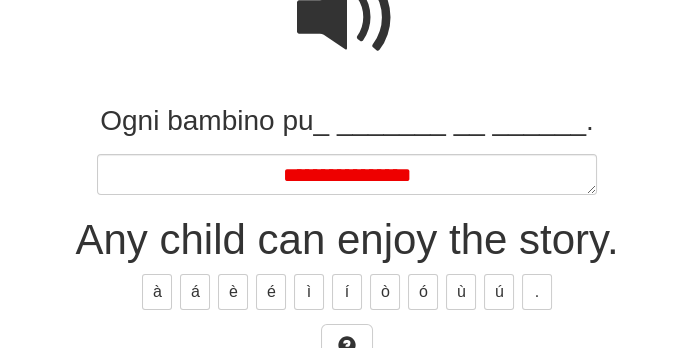 type on "*" 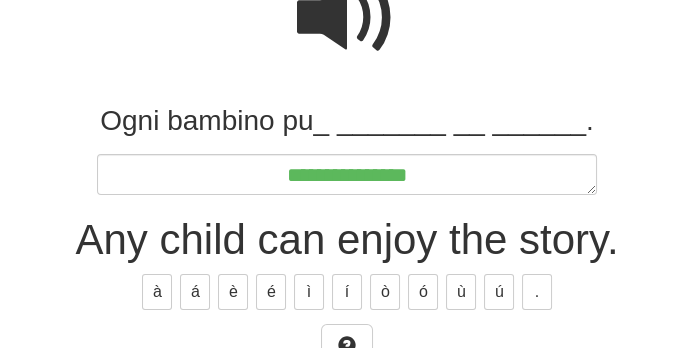 type on "*" 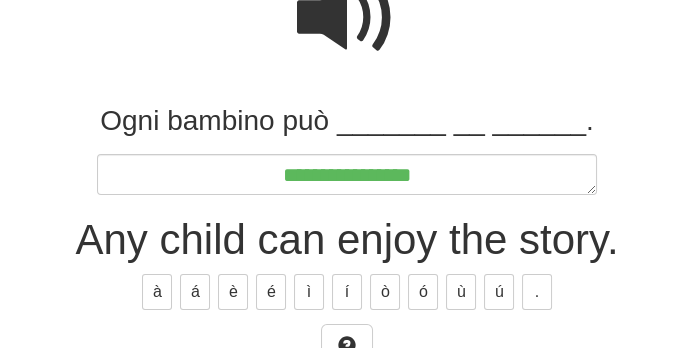 type on "*" 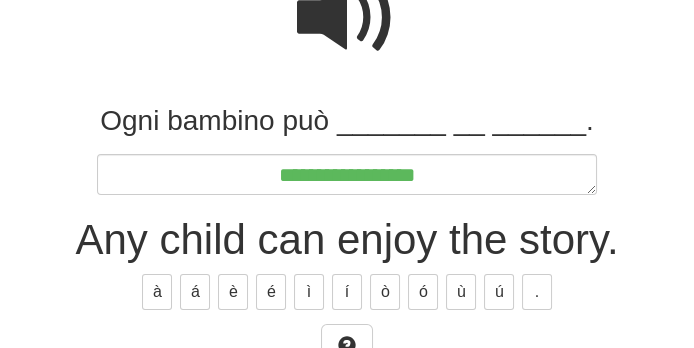 type on "*" 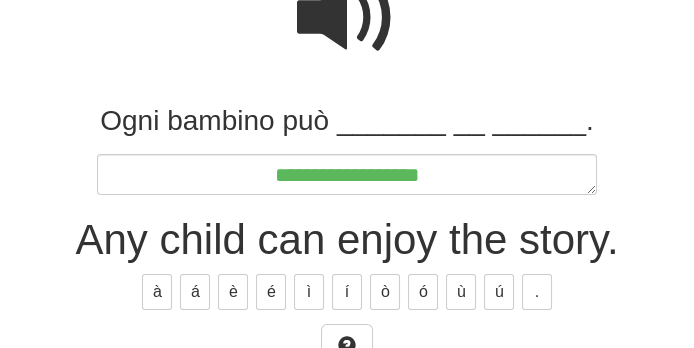 type on "*" 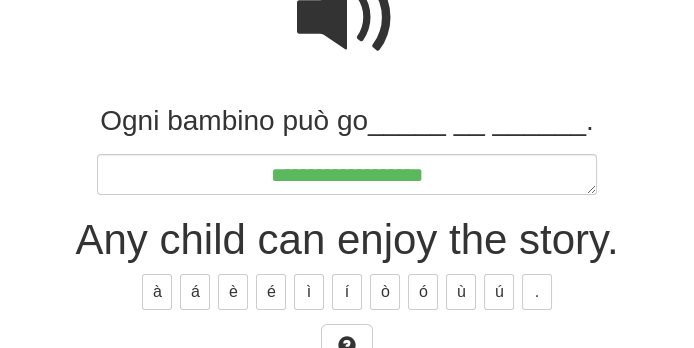 type on "*" 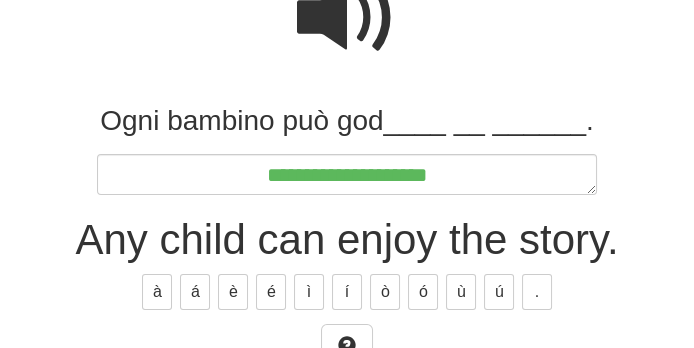 type on "*" 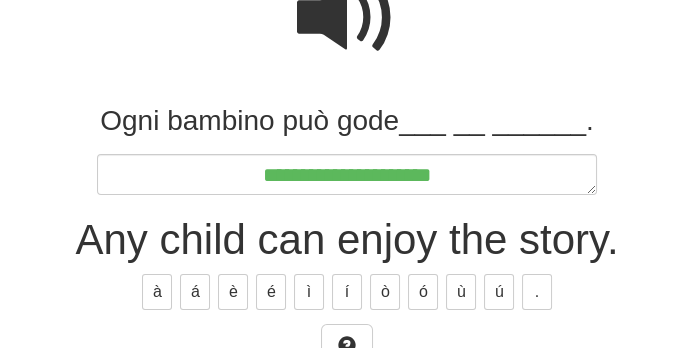 type on "*" 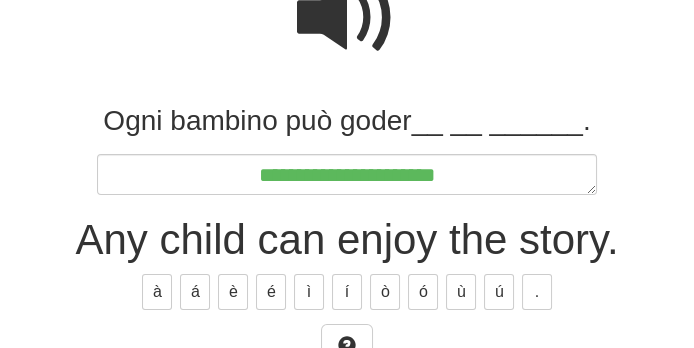 type on "*" 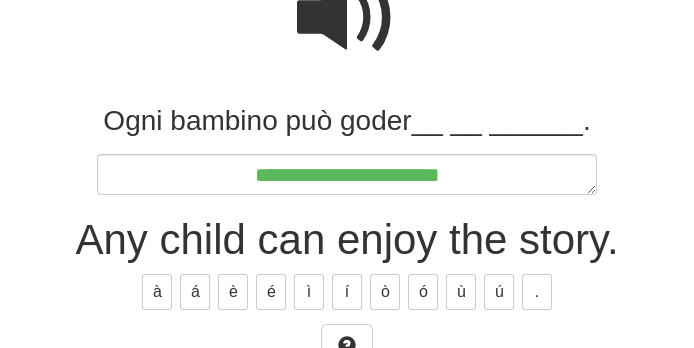 type on "*" 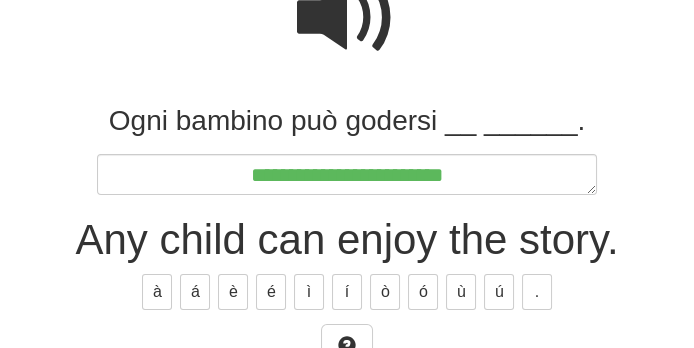 type on "*" 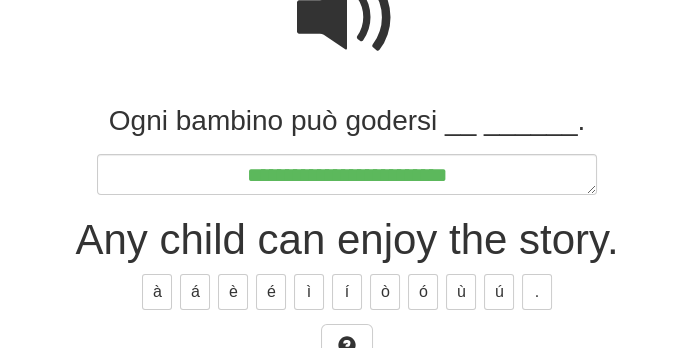 type on "*" 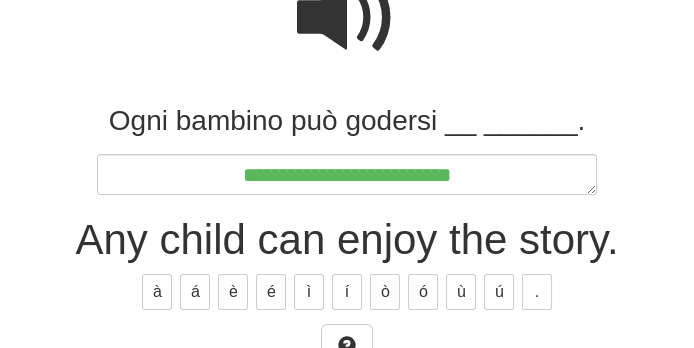 type on "**********" 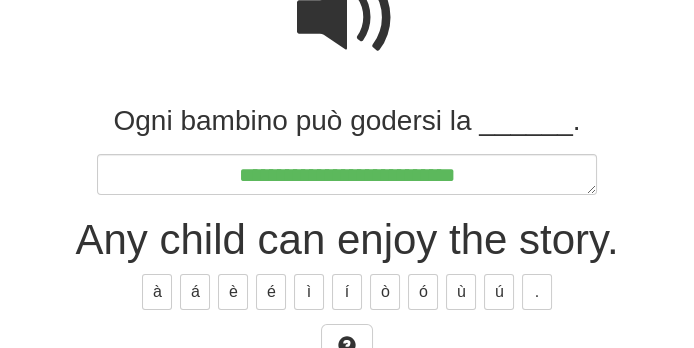 type on "*" 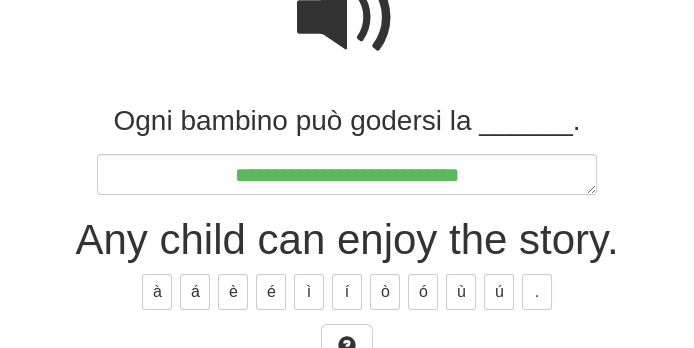 type on "**********" 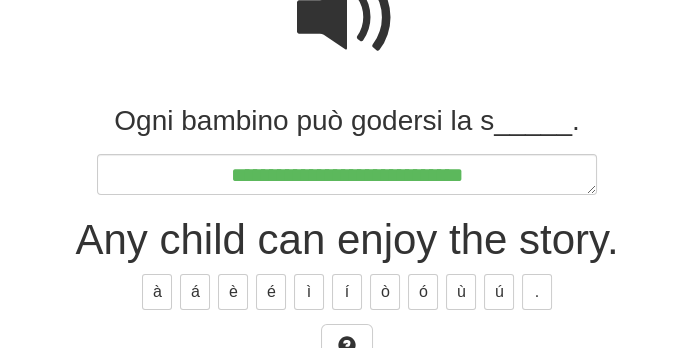 type on "*" 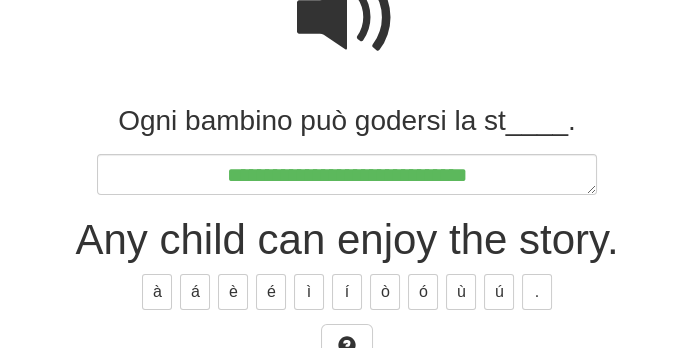 type on "*" 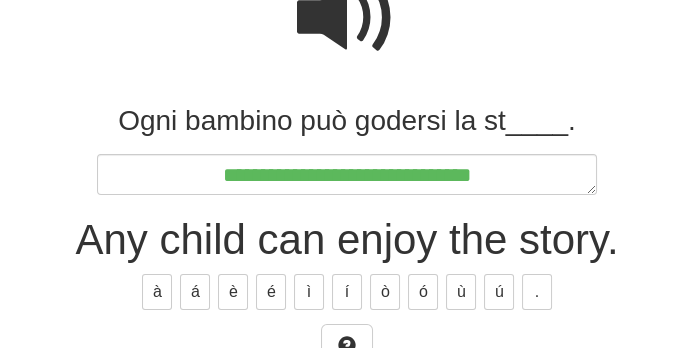 type on "*" 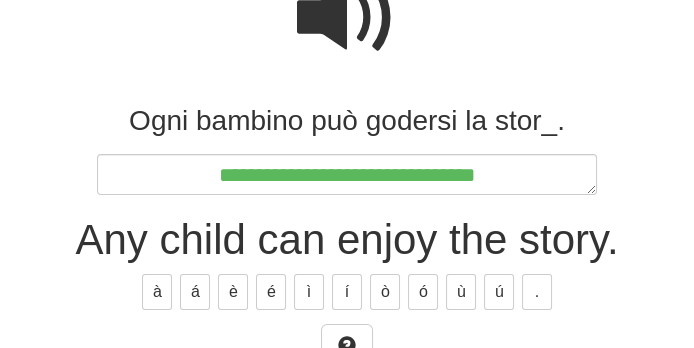 type on "**********" 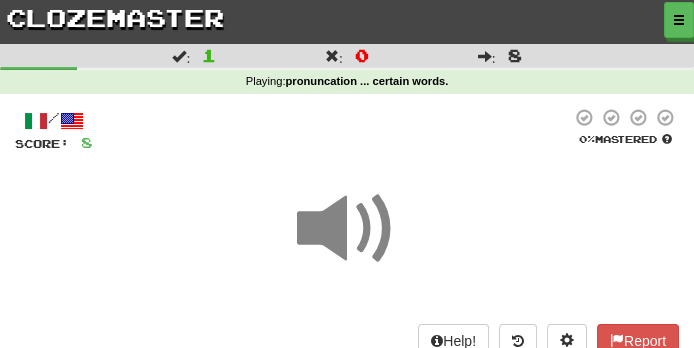 scroll, scrollTop: 247, scrollLeft: 0, axis: vertical 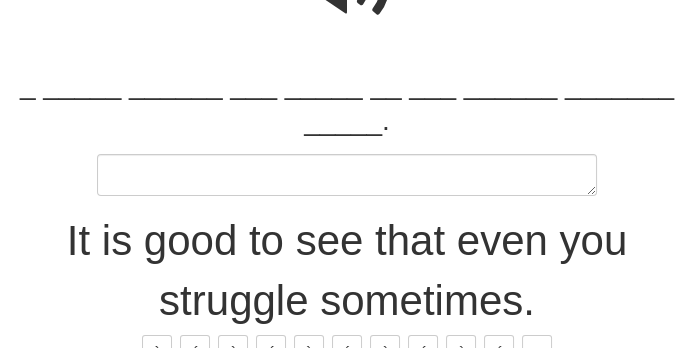 type on "*" 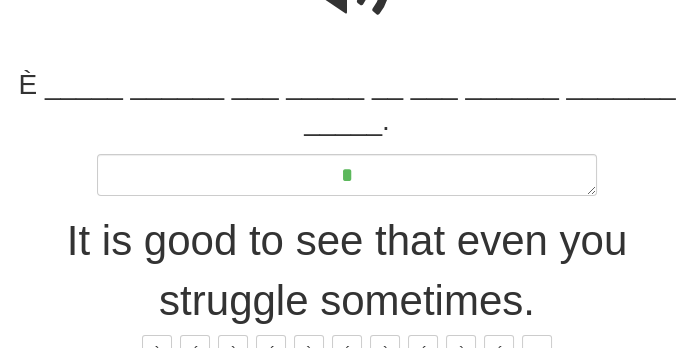 type on "*" 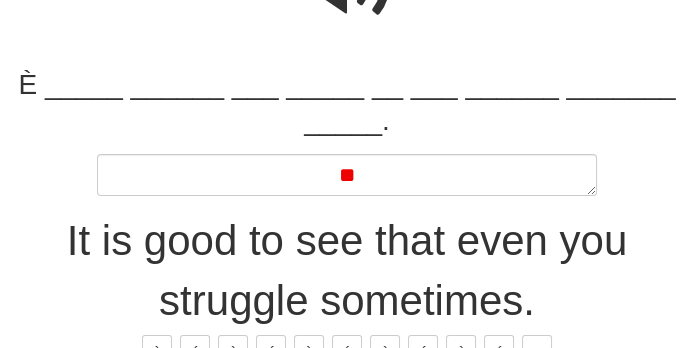 type on "*" 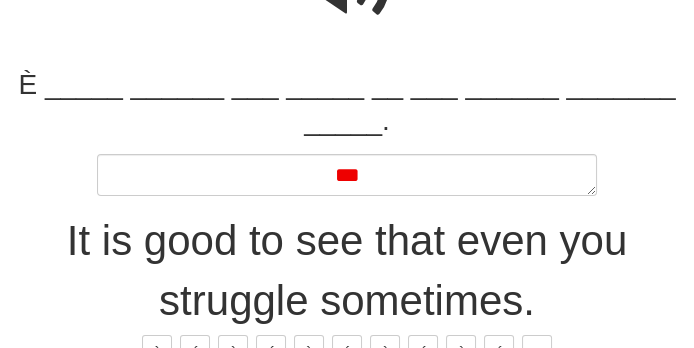 type on "*" 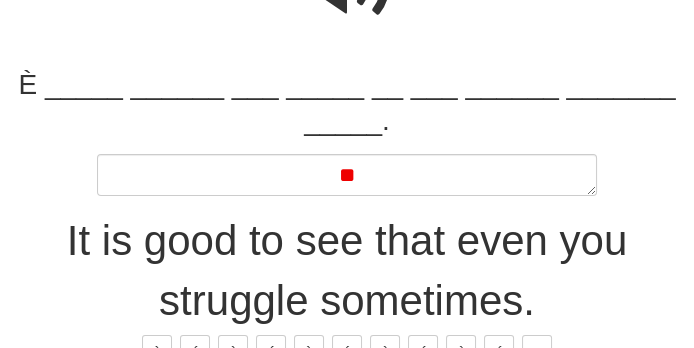 type on "*" 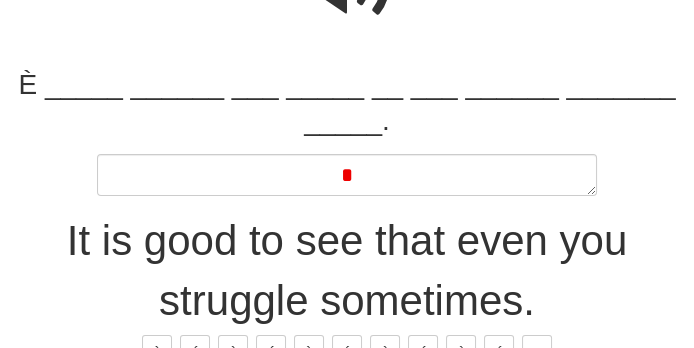 type on "*" 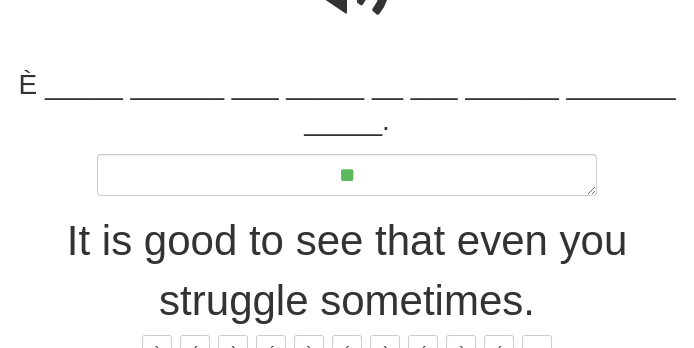type on "*" 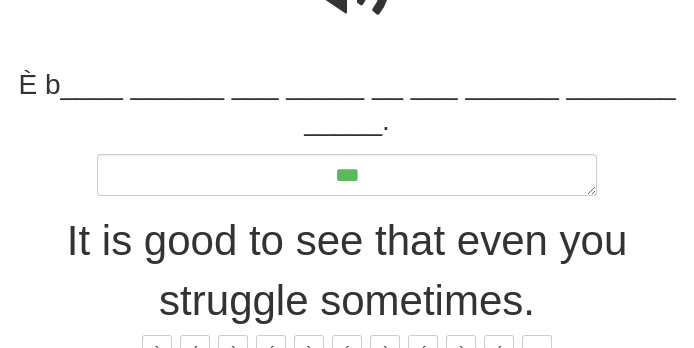 type on "*" 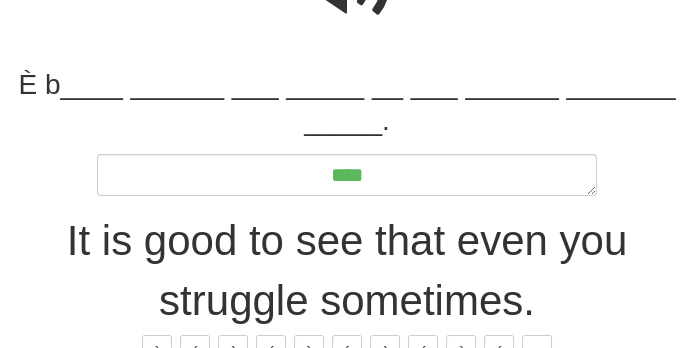 type on "*" 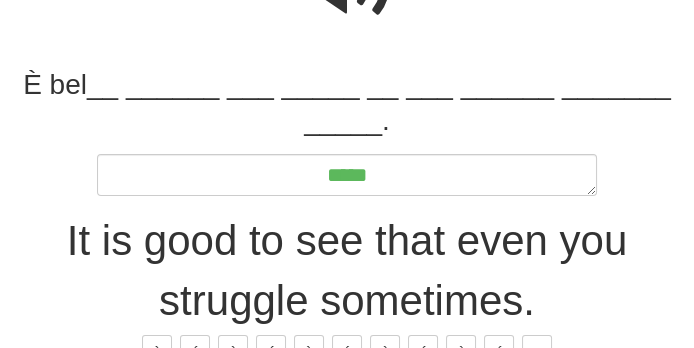 type on "*" 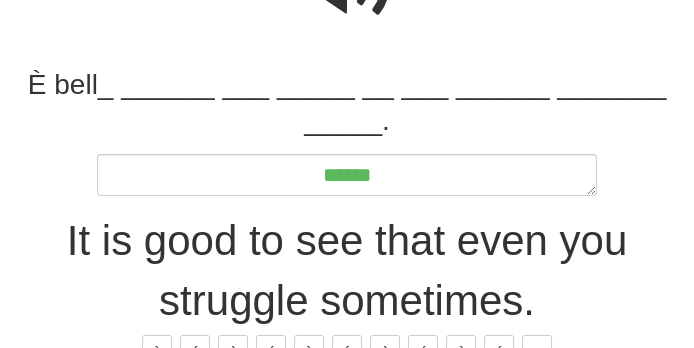 type on "*" 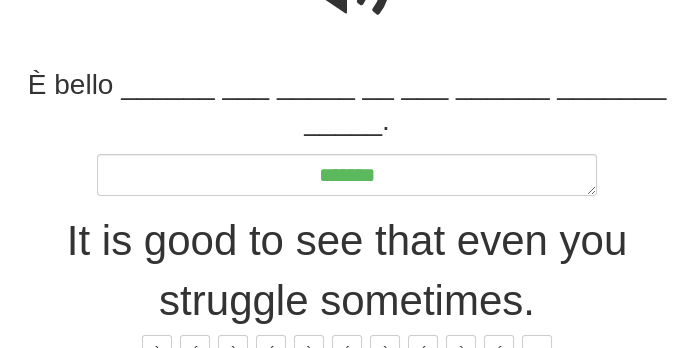 type on "*" 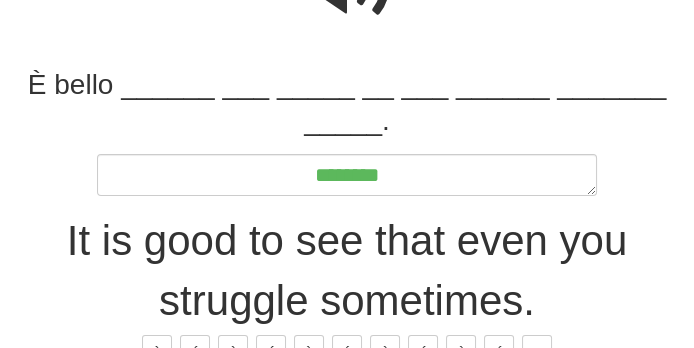 type on "*" 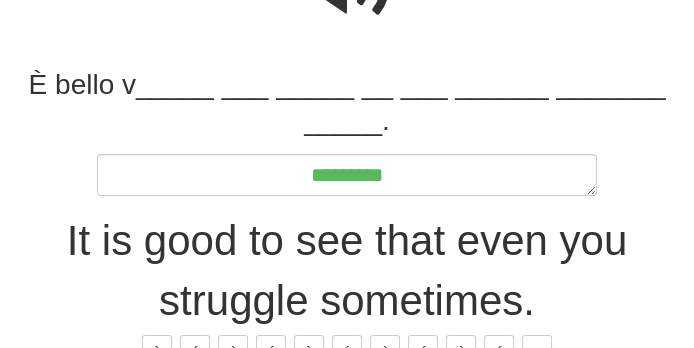 type on "*" 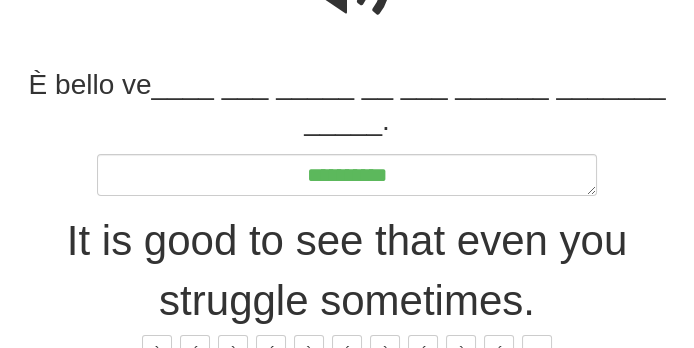 type on "*" 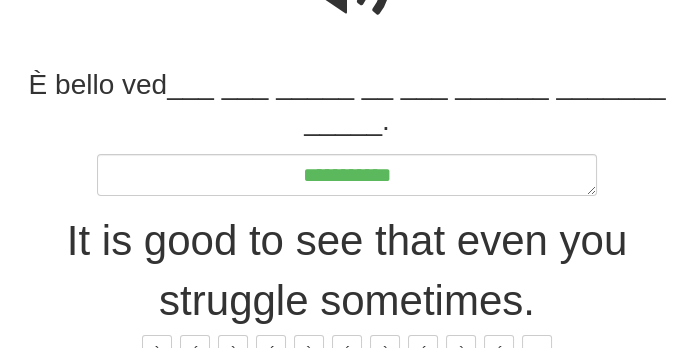 type on "*" 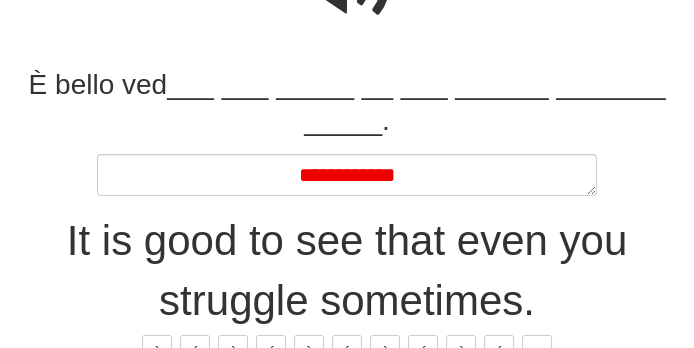 type on "*" 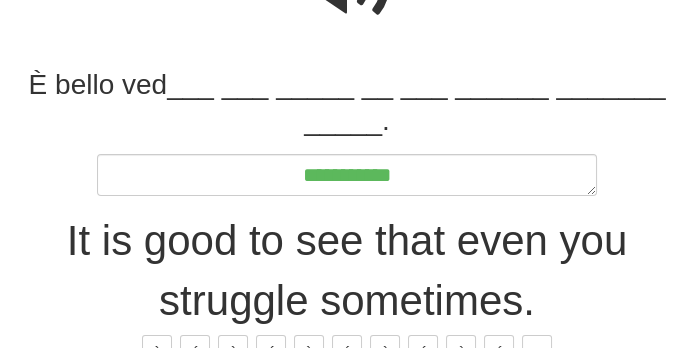 type on "*" 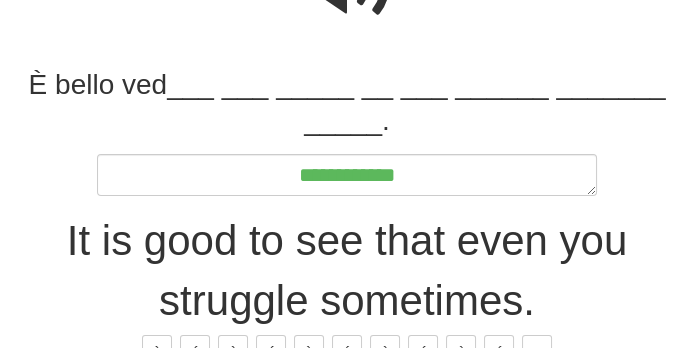 type on "*" 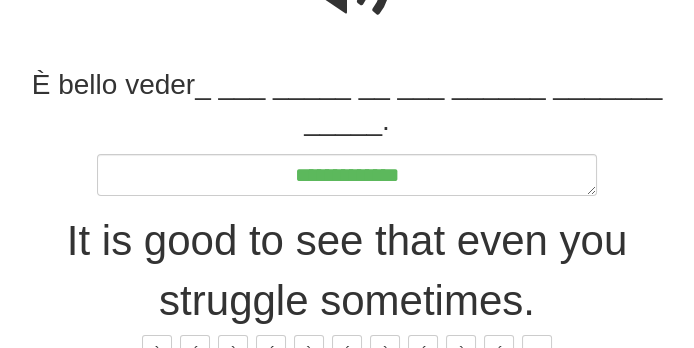 type on "*" 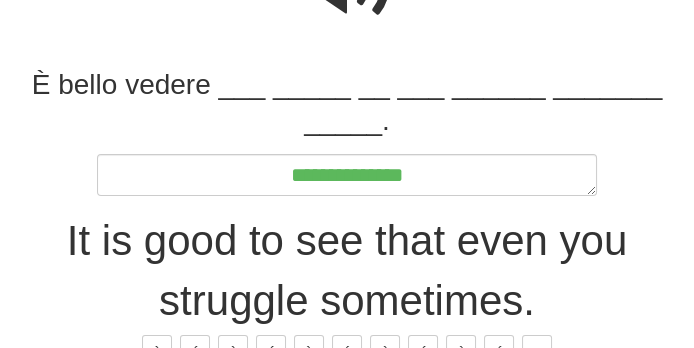 type on "*" 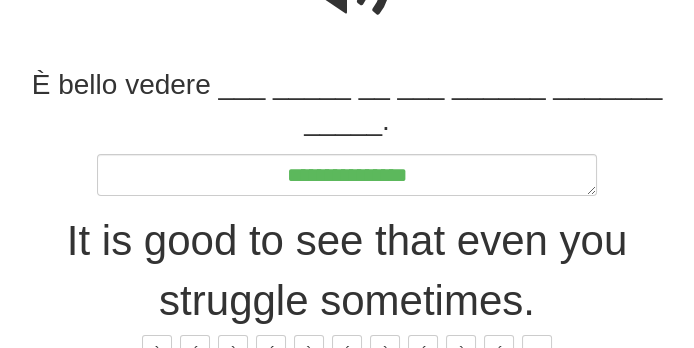 type on "*" 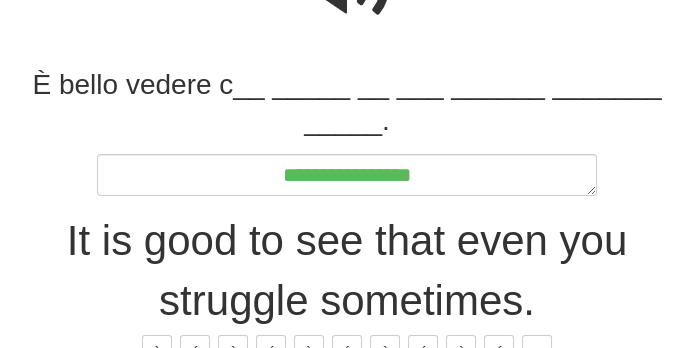 type on "*" 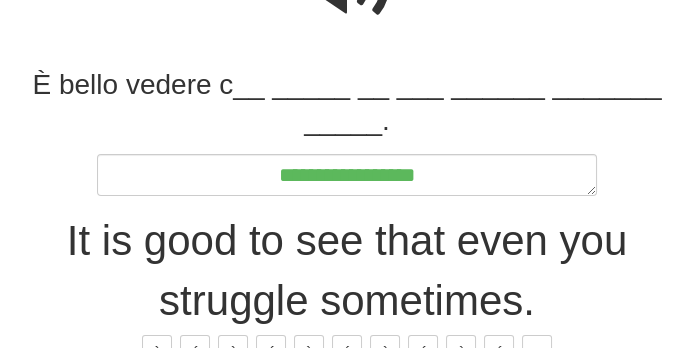type on "*" 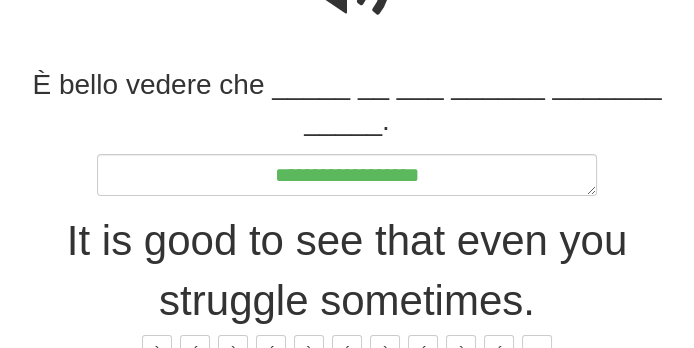 type on "*" 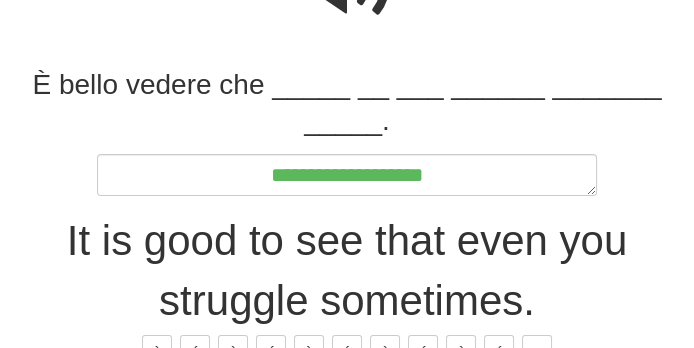 type on "**********" 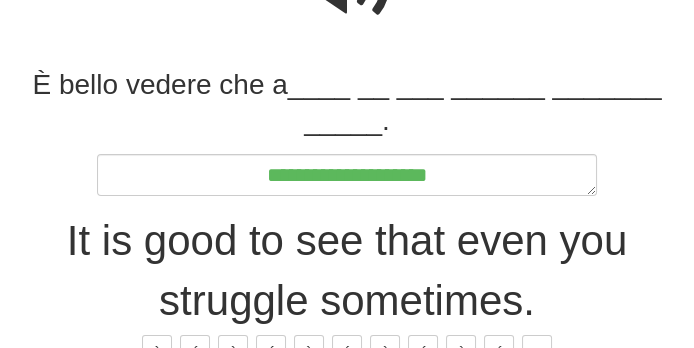 type on "*" 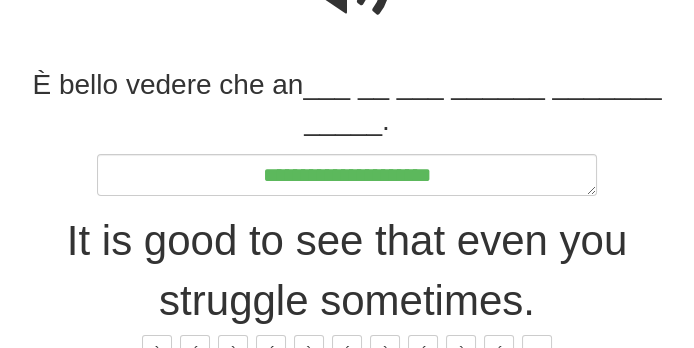 type on "*" 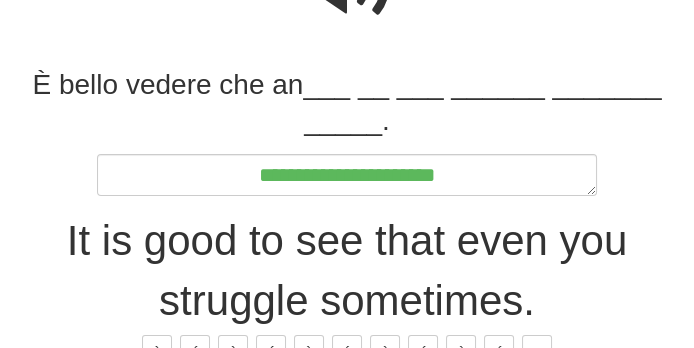 type on "*" 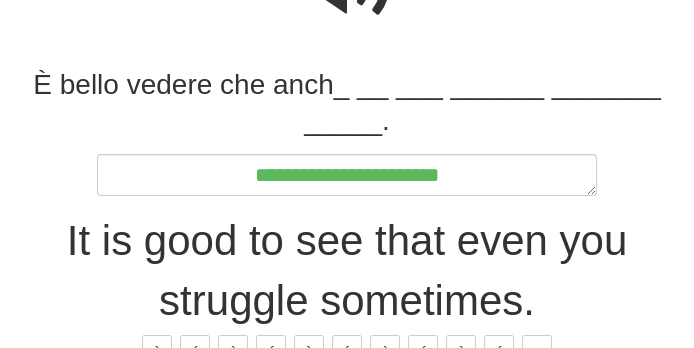 type on "*" 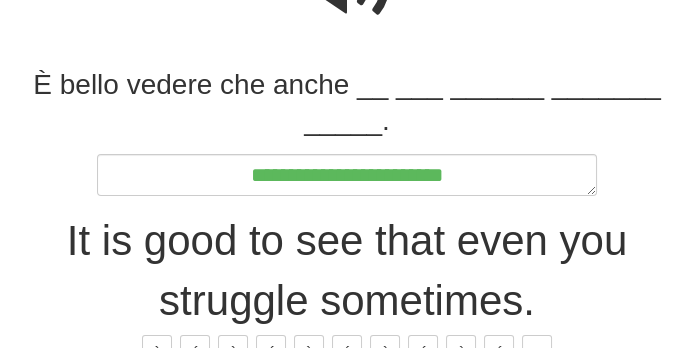 type on "*" 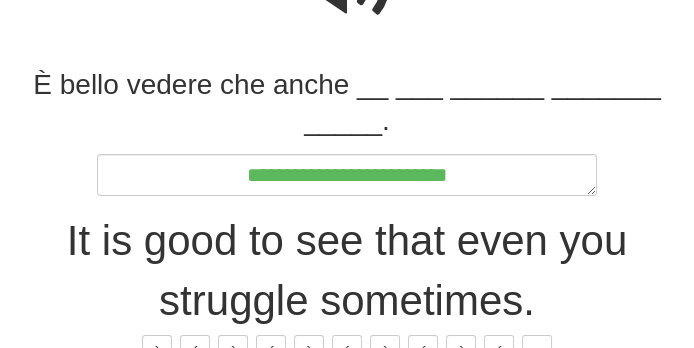 type on "*" 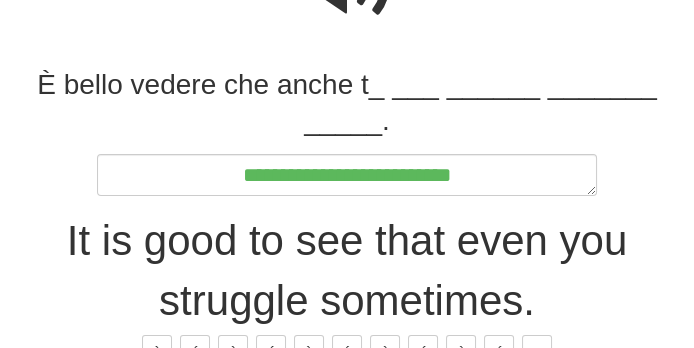 type on "*" 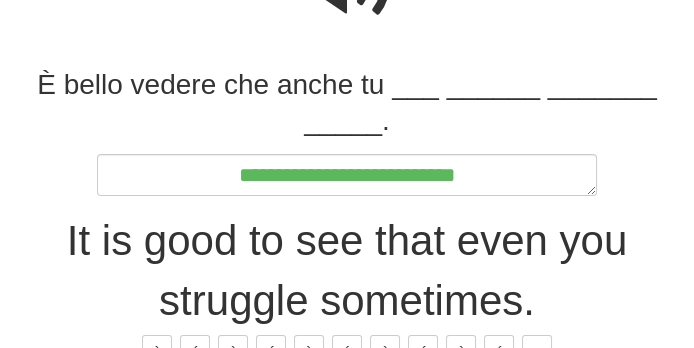 type on "*" 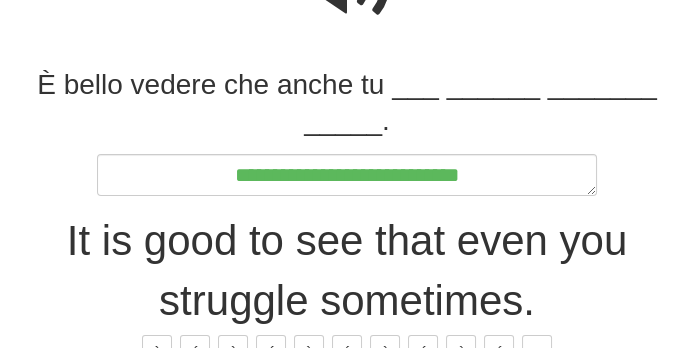 type on "*" 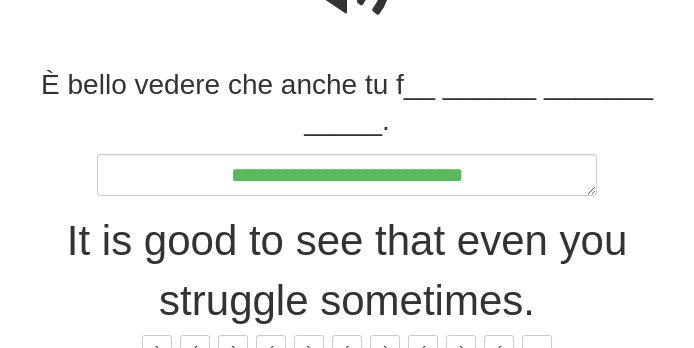 type on "*" 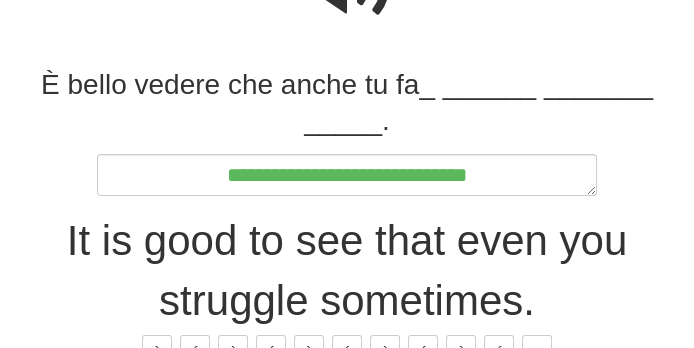 type on "*" 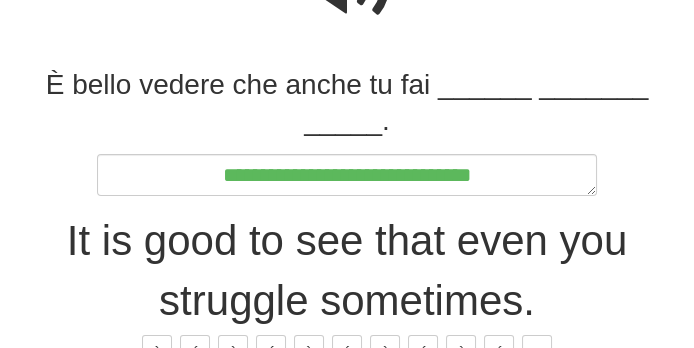 type on "*" 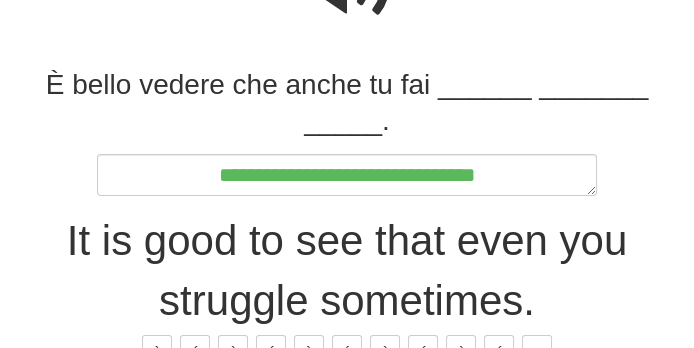 type on "*" 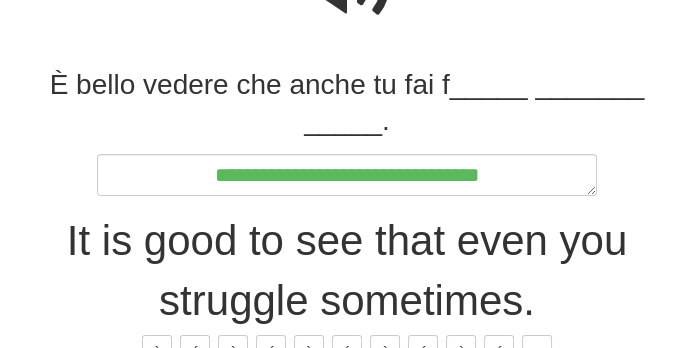 type on "*" 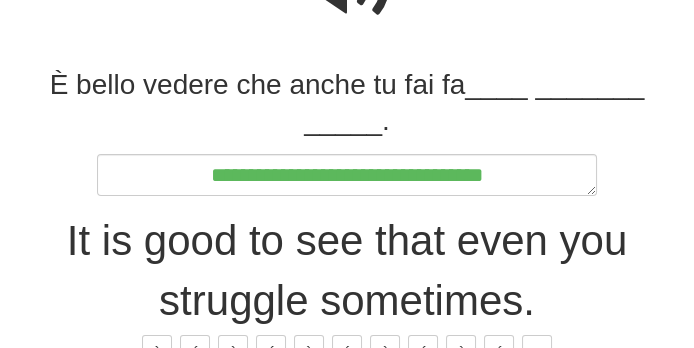 type on "*" 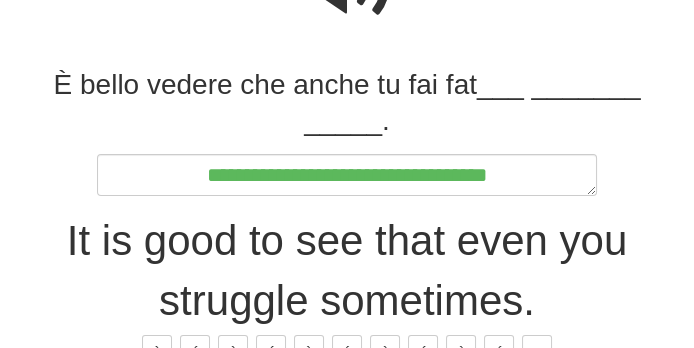 type on "*" 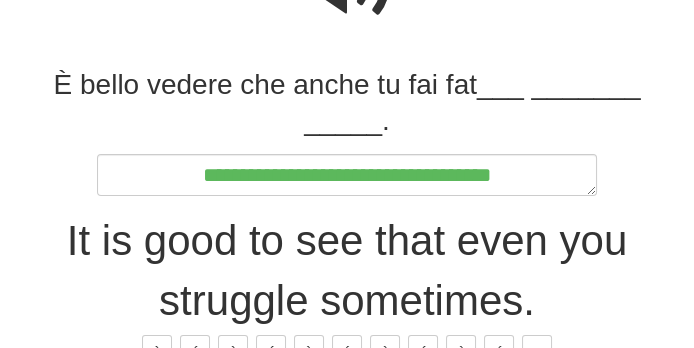 type on "*" 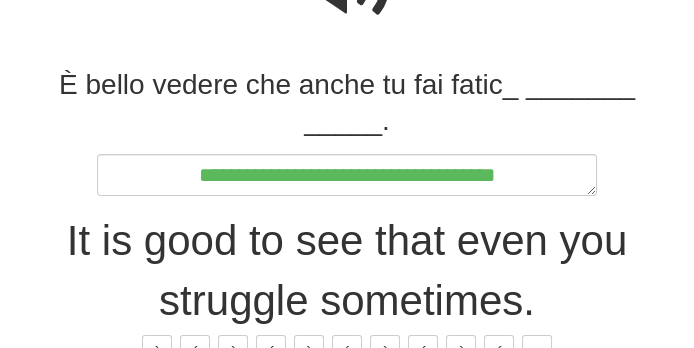 type on "*" 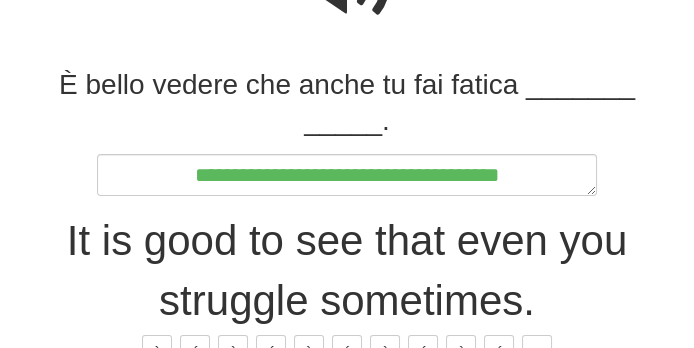 type on "*" 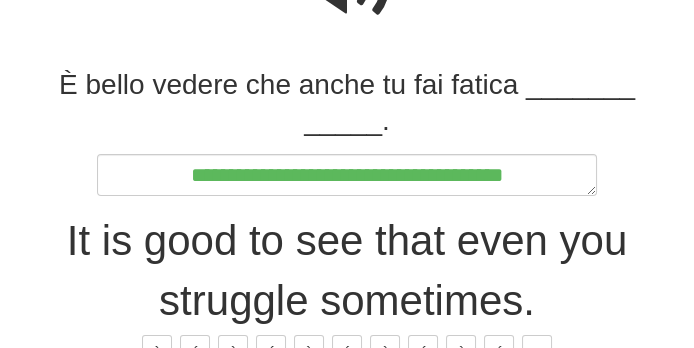 type on "*" 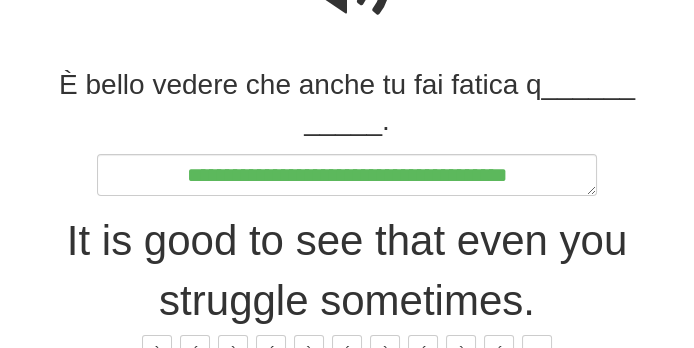 type on "*" 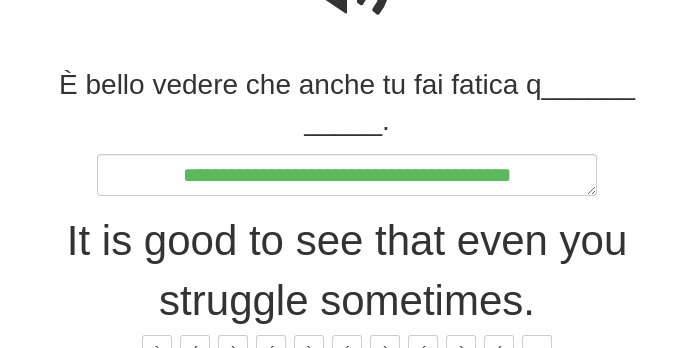 type on "*" 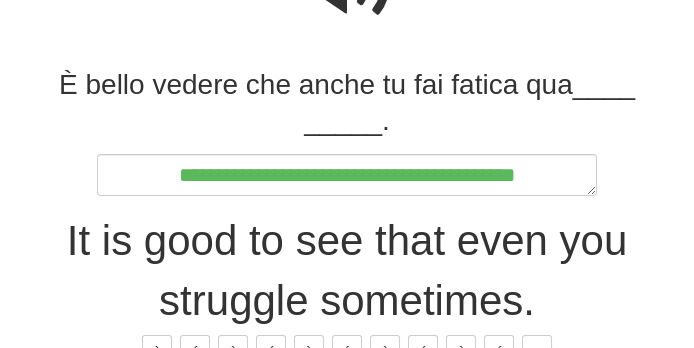 type on "*" 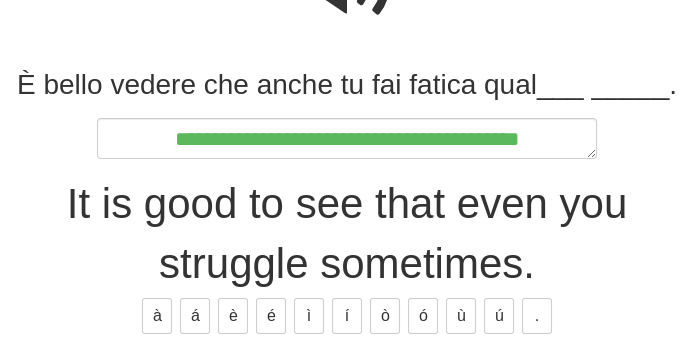type on "*" 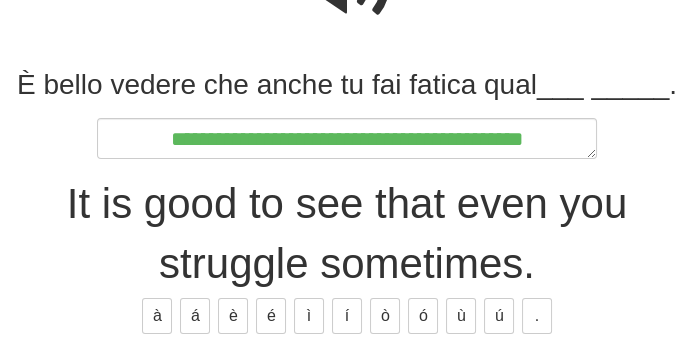 type on "*" 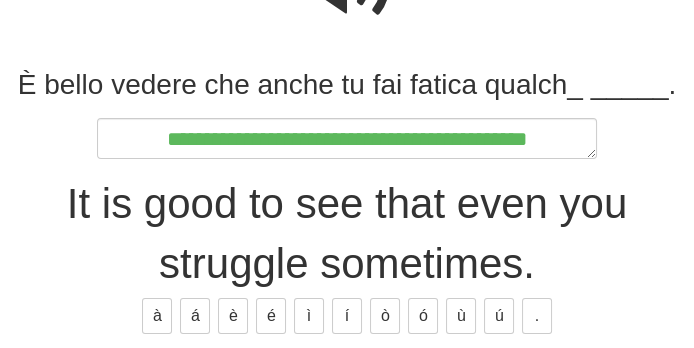 type on "*" 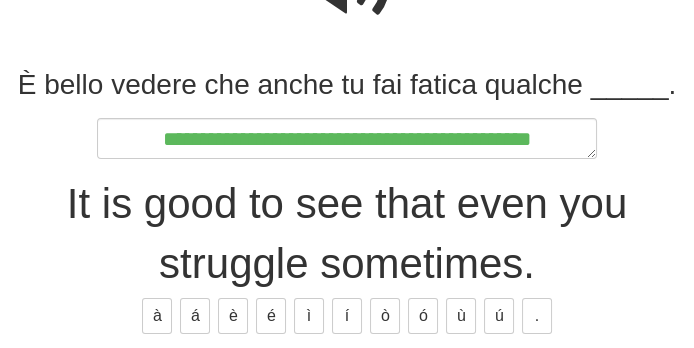 type on "*" 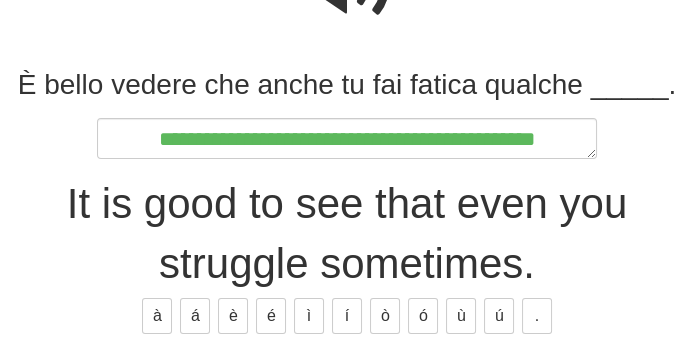type on "*" 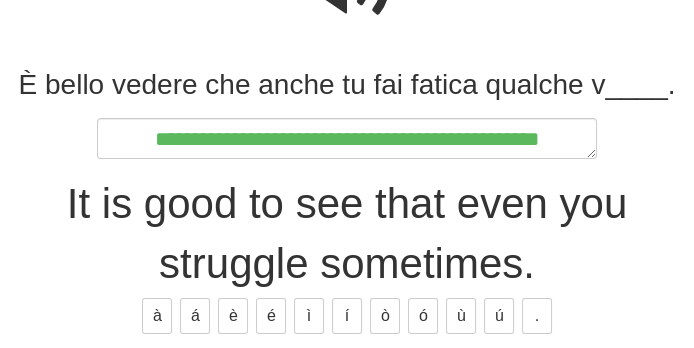 type on "*" 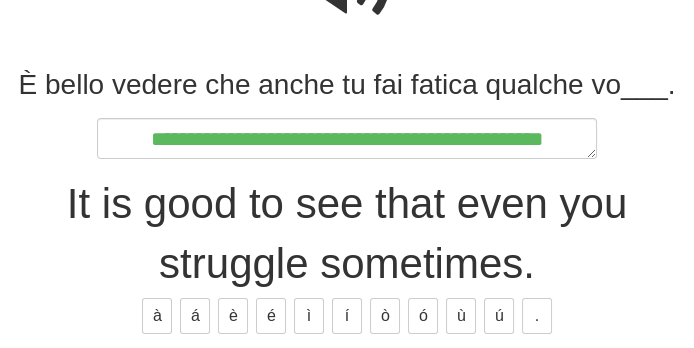 type on "*" 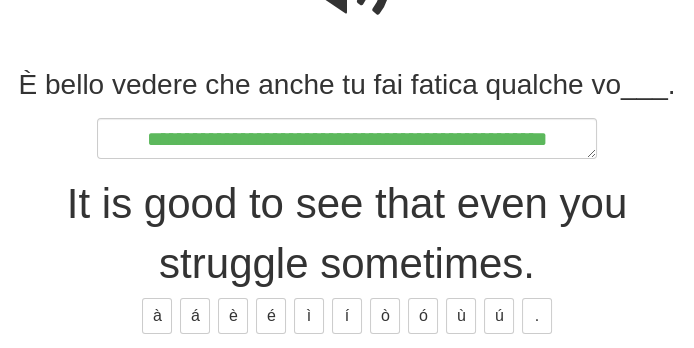 type on "*" 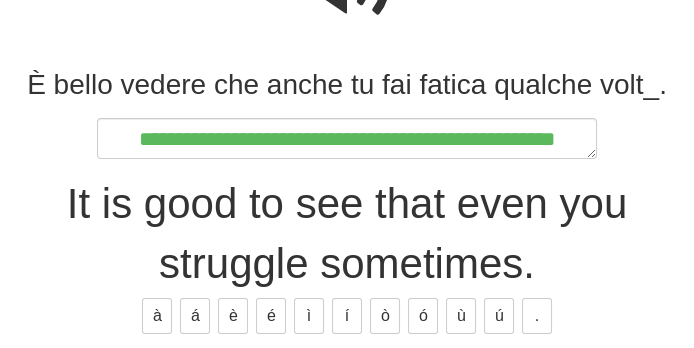 type on "*" 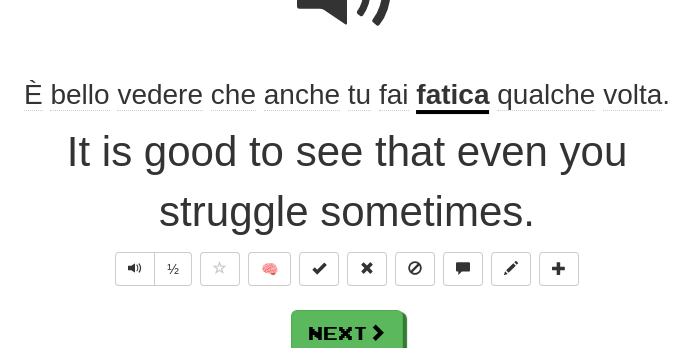 scroll, scrollTop: 258, scrollLeft: 0, axis: vertical 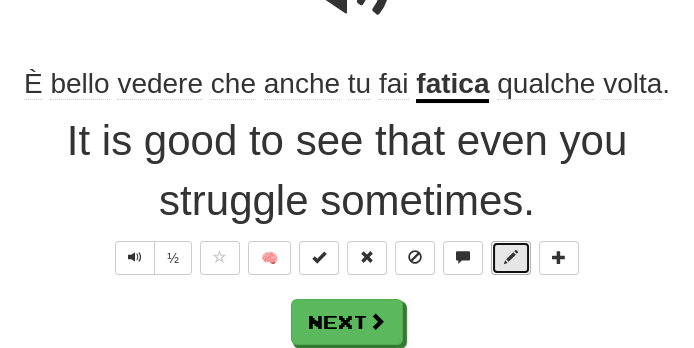 click at bounding box center (511, 257) 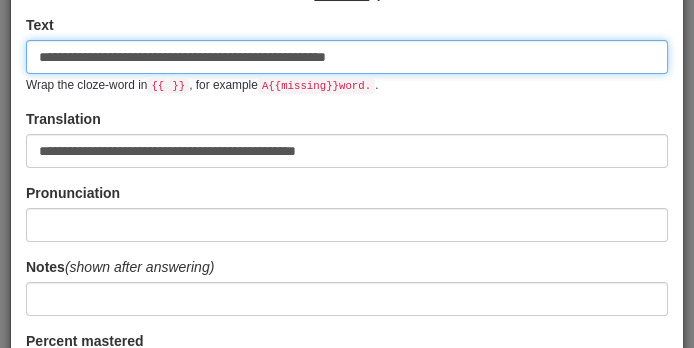 scroll, scrollTop: 103, scrollLeft: 0, axis: vertical 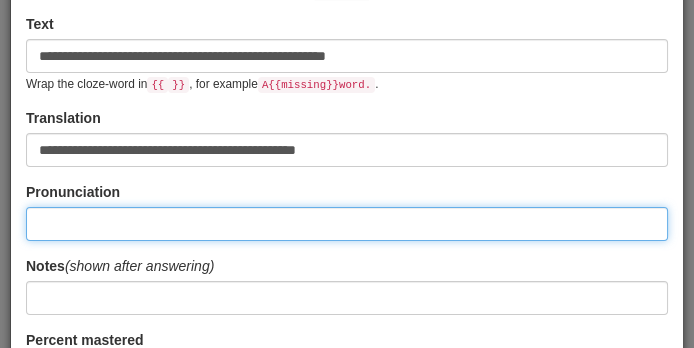 click at bounding box center [347, 224] 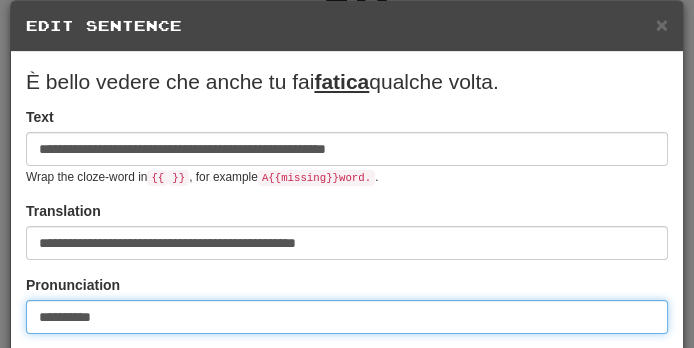 scroll, scrollTop: 9, scrollLeft: 0, axis: vertical 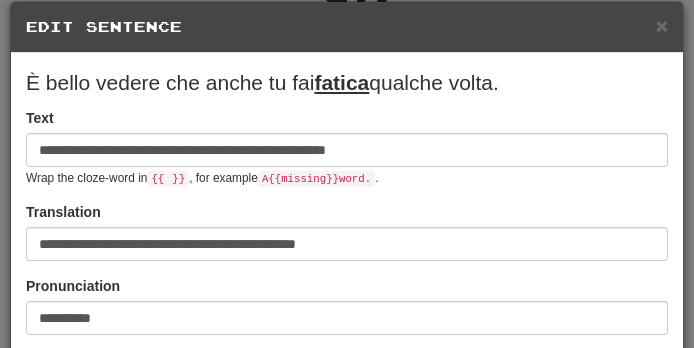 click on "fatica" at bounding box center (341, 82) 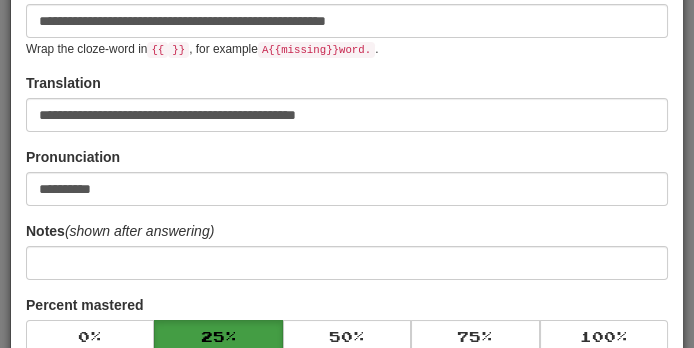 scroll, scrollTop: 123, scrollLeft: 0, axis: vertical 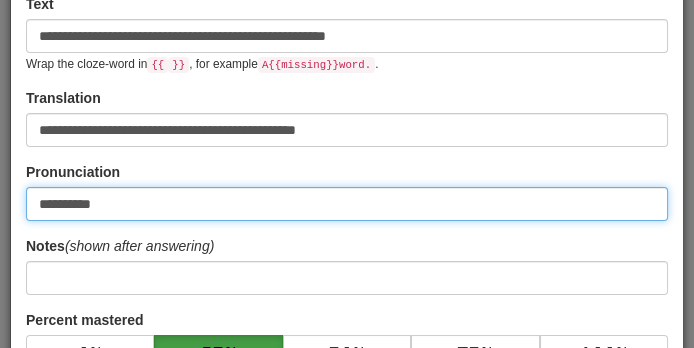 click on "**********" at bounding box center (347, 204) 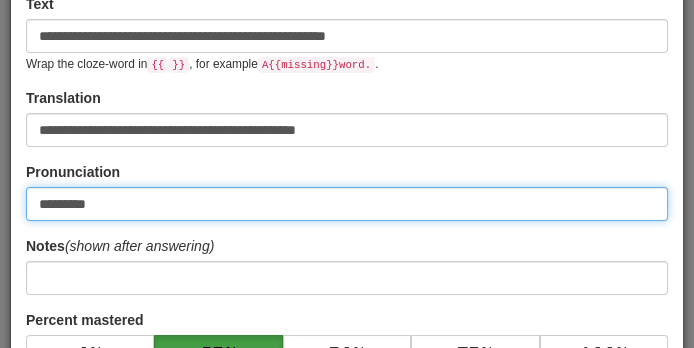 click on "*********" at bounding box center (347, 204) 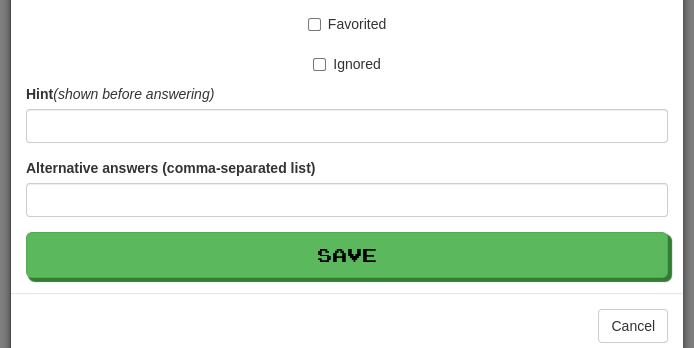 scroll, scrollTop: 542, scrollLeft: 0, axis: vertical 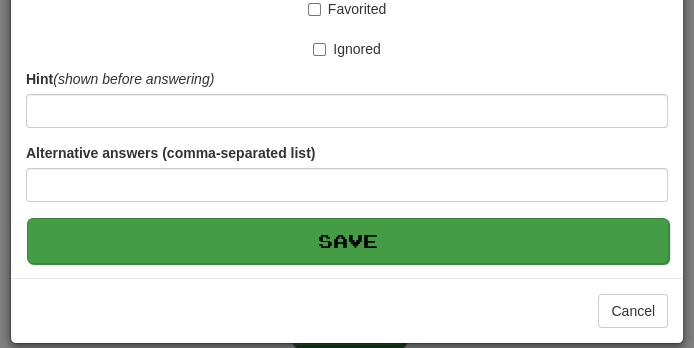type on "********" 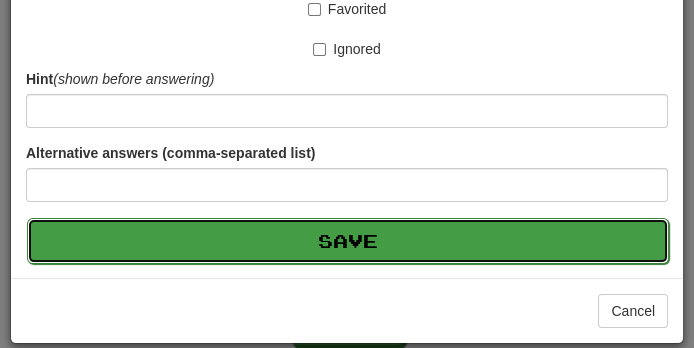 click on "Save" at bounding box center [348, 241] 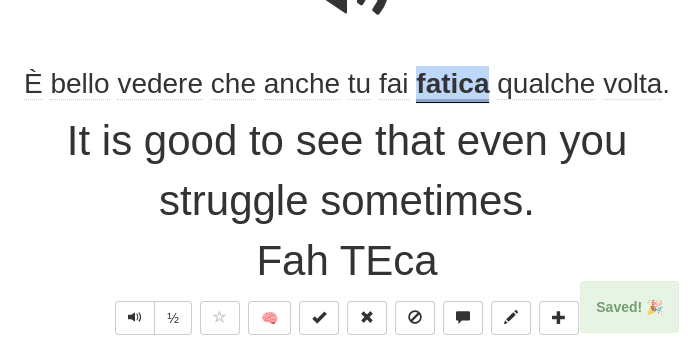 click on "fatica" at bounding box center (452, 85) 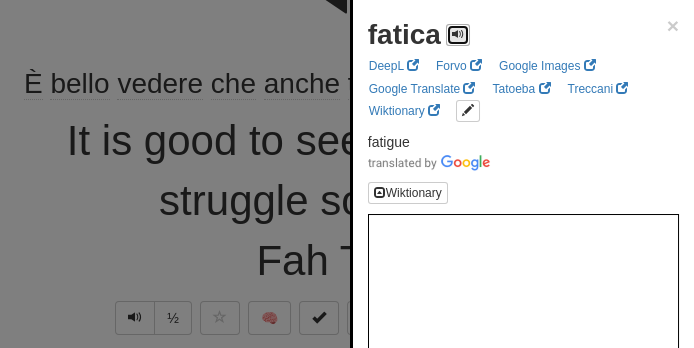 click at bounding box center [458, 35] 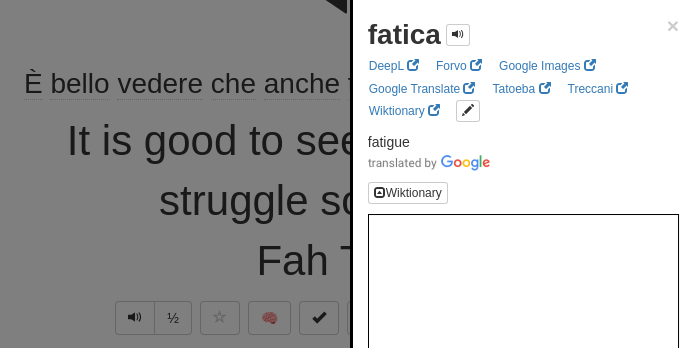 click at bounding box center (347, 174) 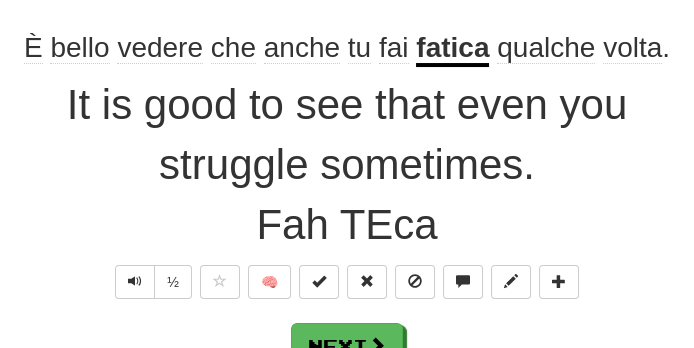 scroll, scrollTop: 319, scrollLeft: 0, axis: vertical 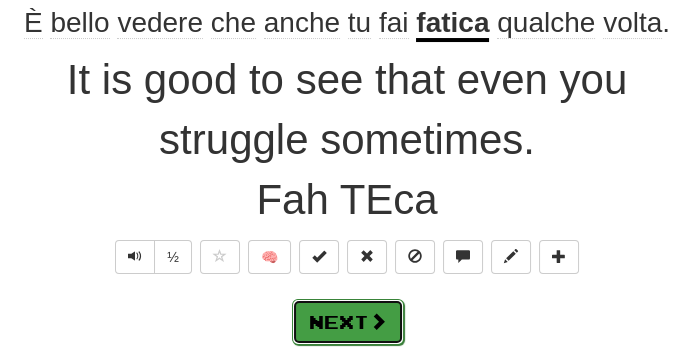 click at bounding box center [378, 321] 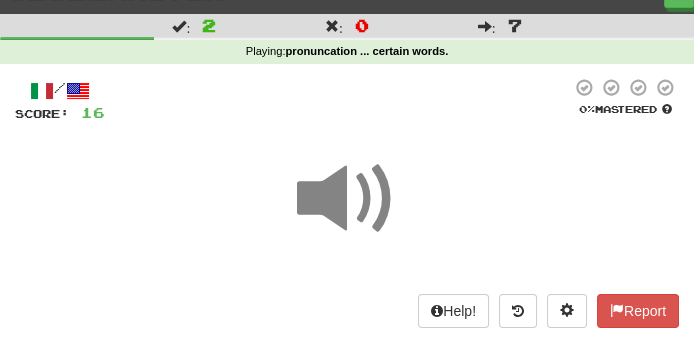 scroll, scrollTop: 247, scrollLeft: 0, axis: vertical 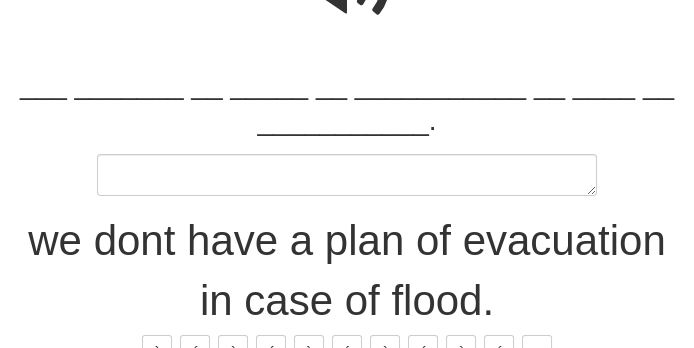 type on "*" 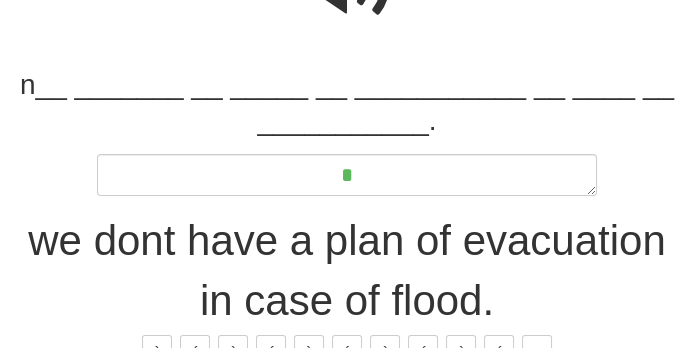 type on "*" 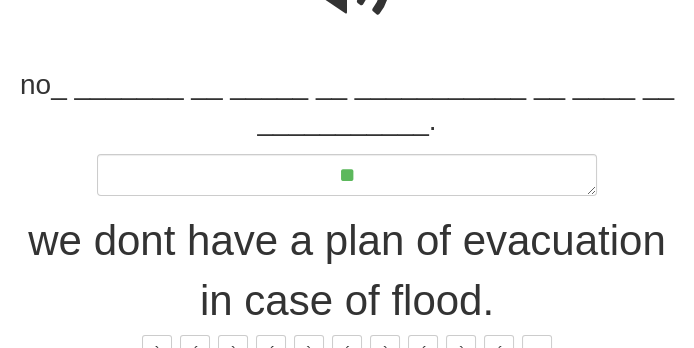 type on "*" 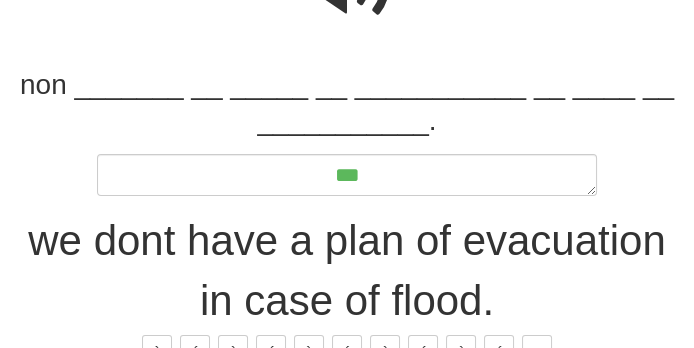 type on "*" 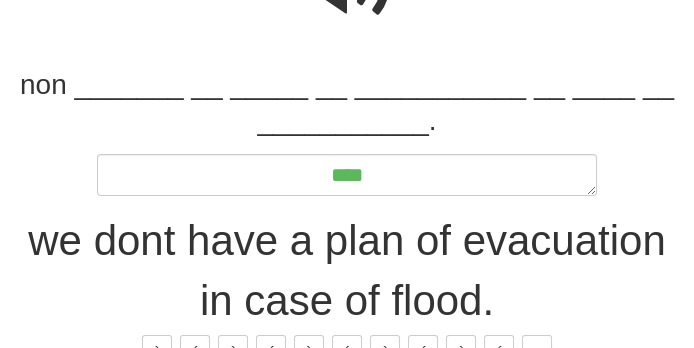 type on "*" 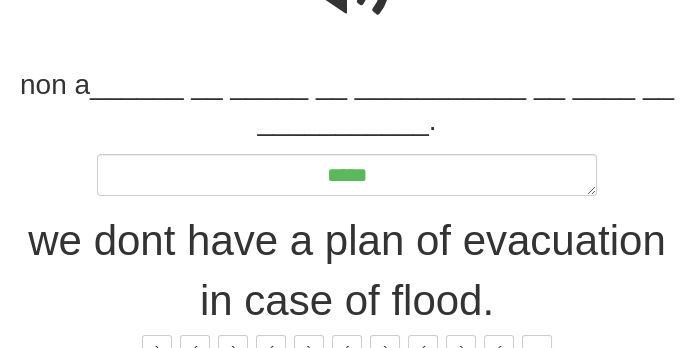 type on "*" 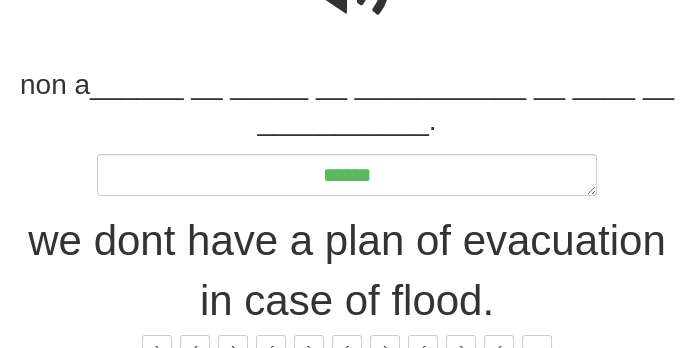 type on "*" 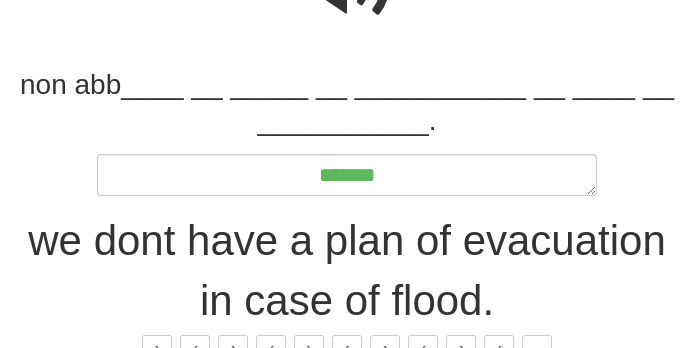 type 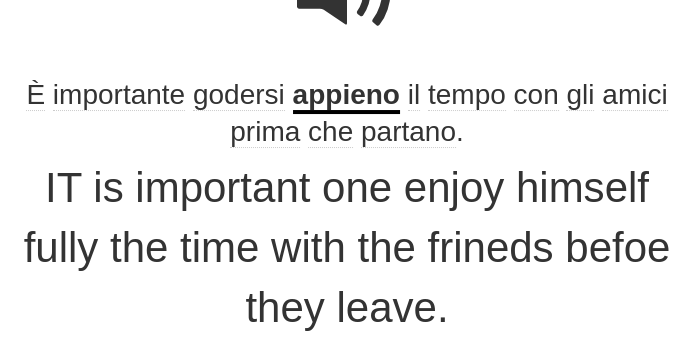 scroll, scrollTop: 258, scrollLeft: 0, axis: vertical 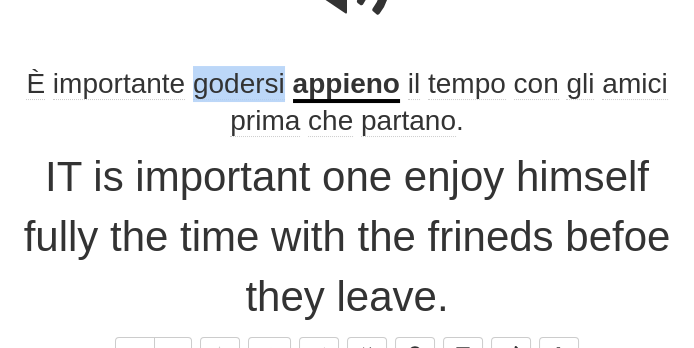click on "godersi" 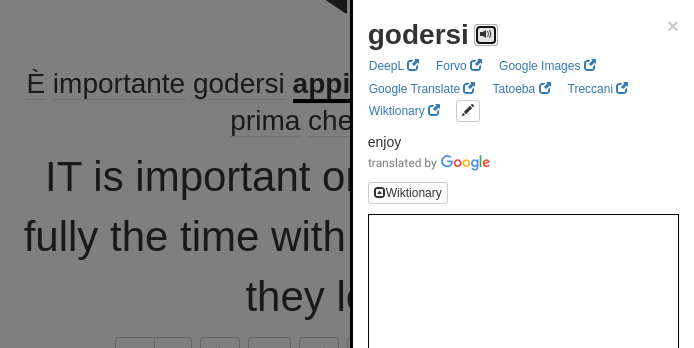 click at bounding box center [486, 34] 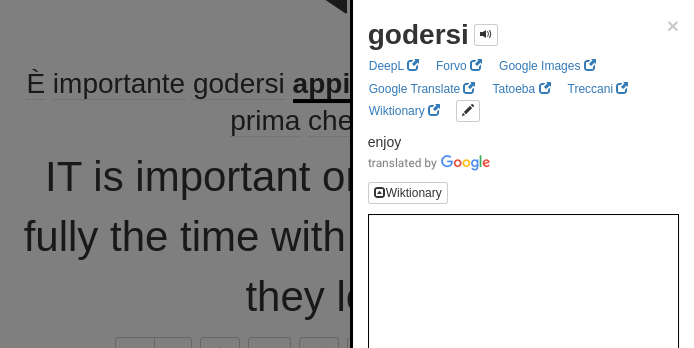 click at bounding box center (347, 174) 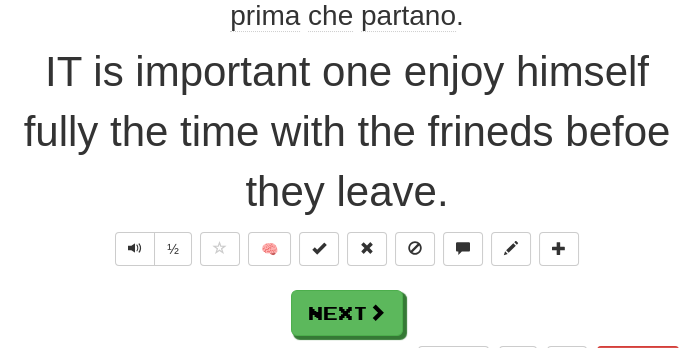 scroll, scrollTop: 369, scrollLeft: 0, axis: vertical 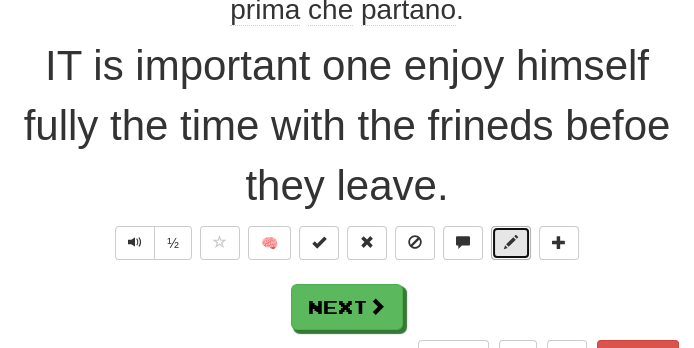 click at bounding box center [511, 242] 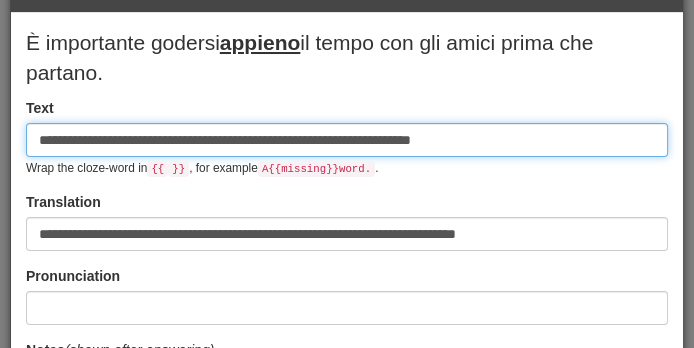 scroll, scrollTop: 81, scrollLeft: 0, axis: vertical 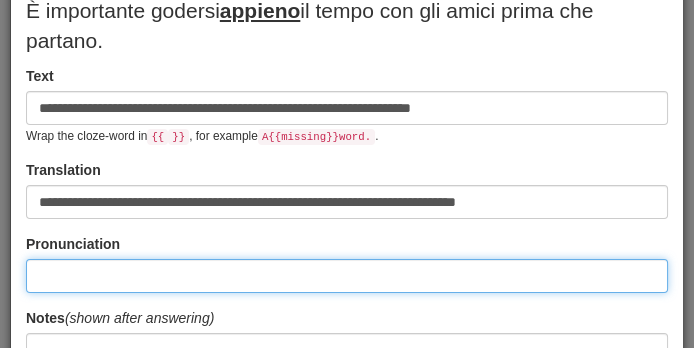 click at bounding box center [347, 276] 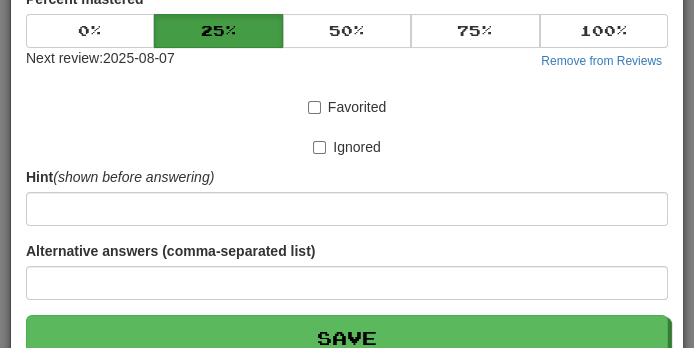 scroll, scrollTop: 572, scrollLeft: 0, axis: vertical 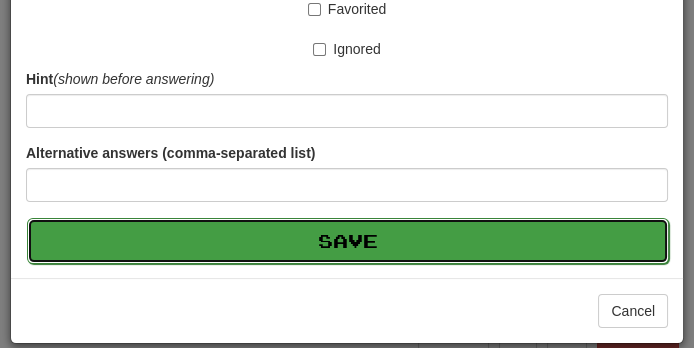 click on "Save" at bounding box center [348, 241] 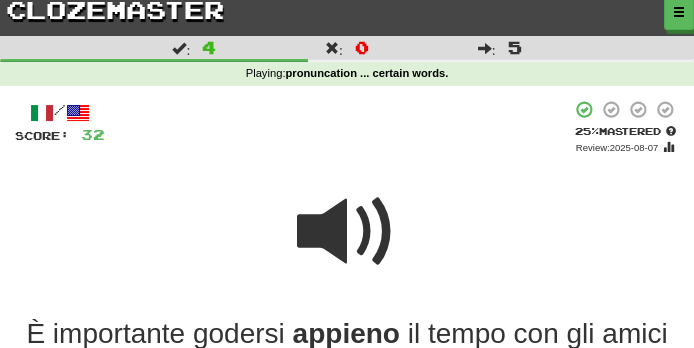 scroll, scrollTop: 0, scrollLeft: 0, axis: both 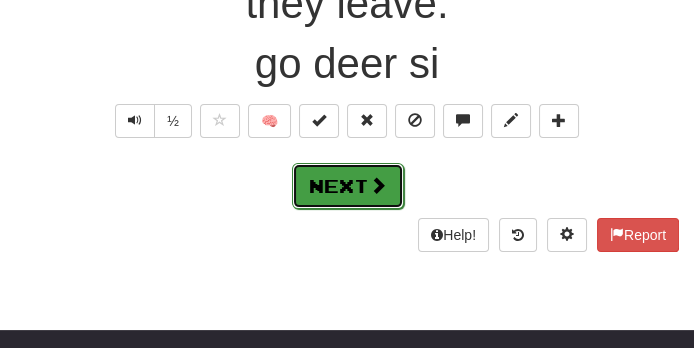 click at bounding box center (378, 185) 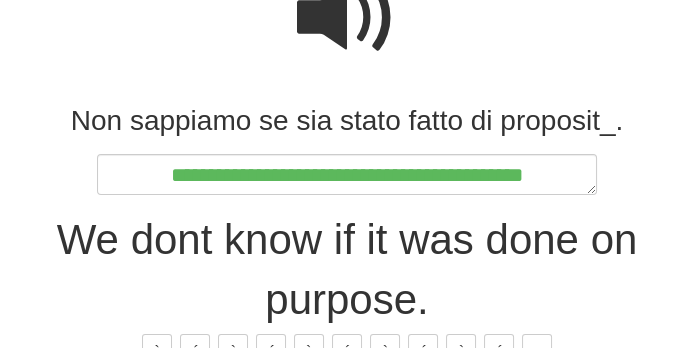 scroll, scrollTop: 222, scrollLeft: 0, axis: vertical 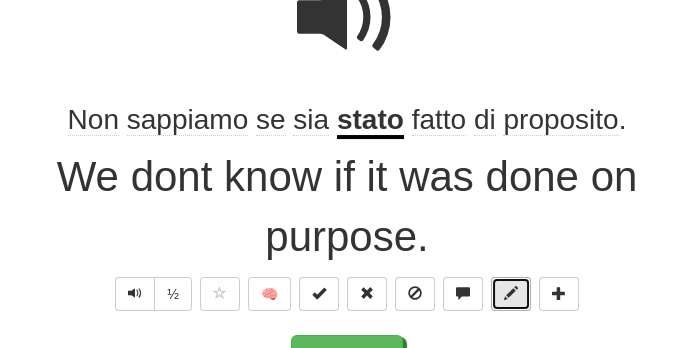 click at bounding box center (511, 293) 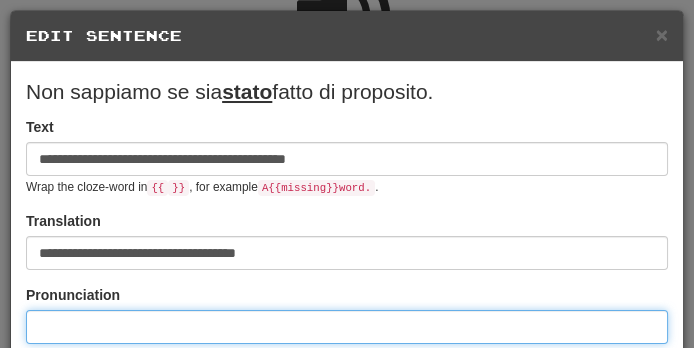 click at bounding box center [347, 327] 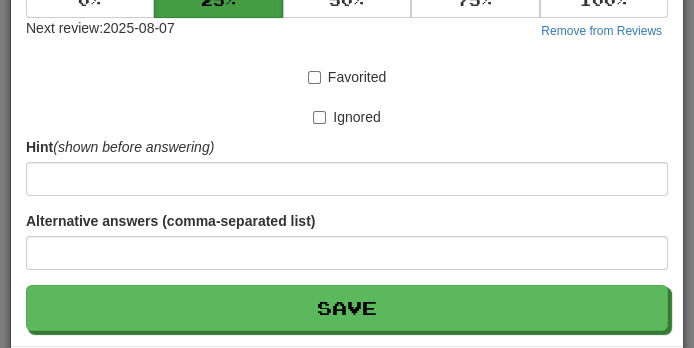 scroll, scrollTop: 542, scrollLeft: 0, axis: vertical 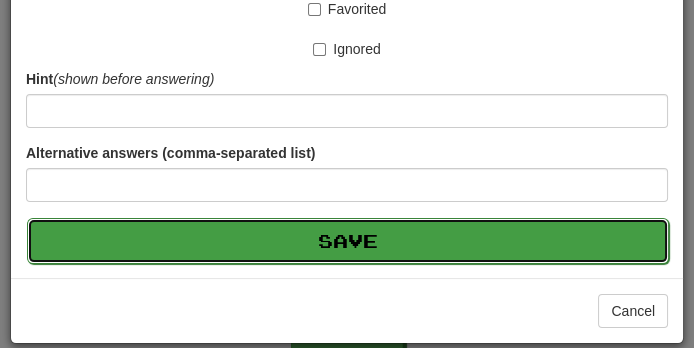 click on "Save" at bounding box center [348, 241] 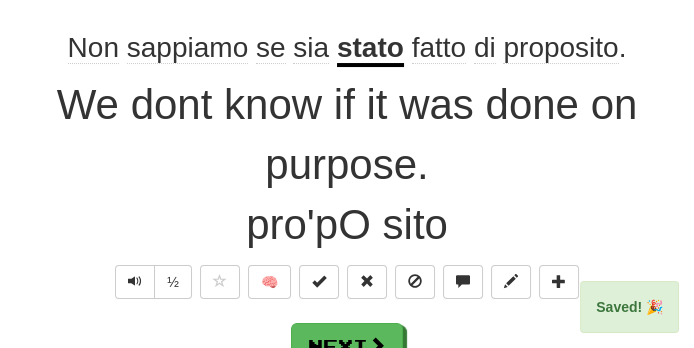 scroll, scrollTop: 294, scrollLeft: 0, axis: vertical 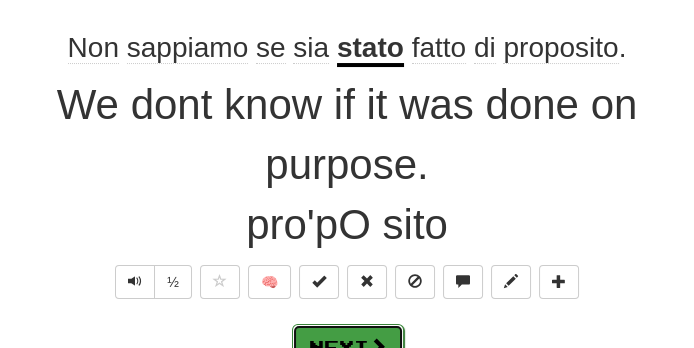 click at bounding box center [378, 346] 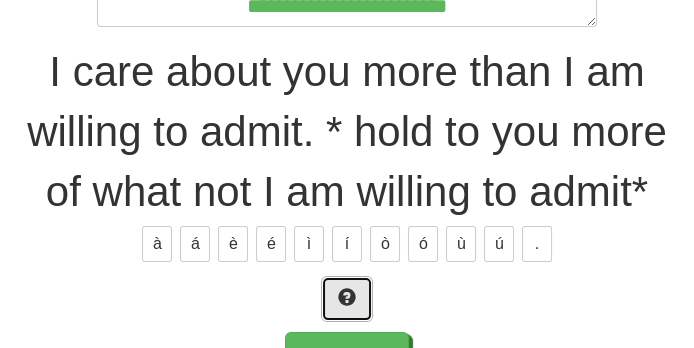 click at bounding box center (347, 297) 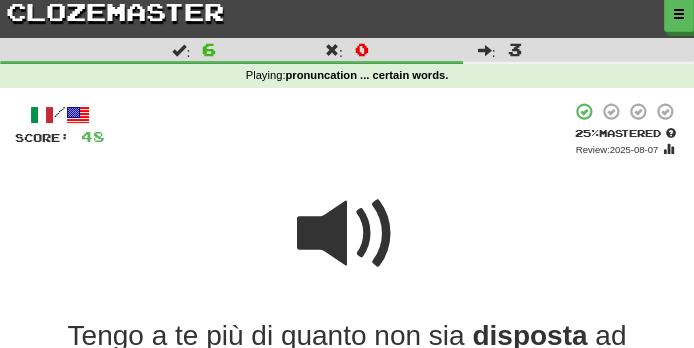 scroll, scrollTop: 0, scrollLeft: 0, axis: both 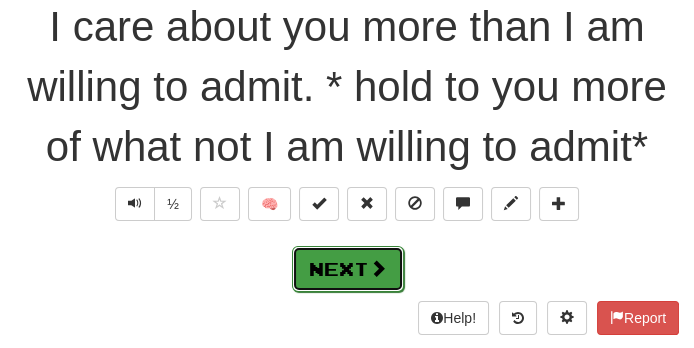 click on "Next" at bounding box center [348, 269] 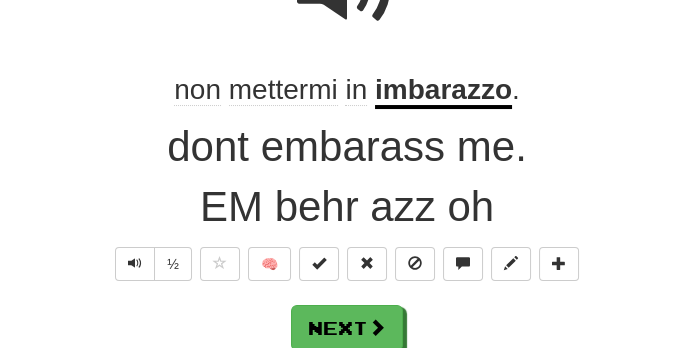 scroll, scrollTop: 249, scrollLeft: 0, axis: vertical 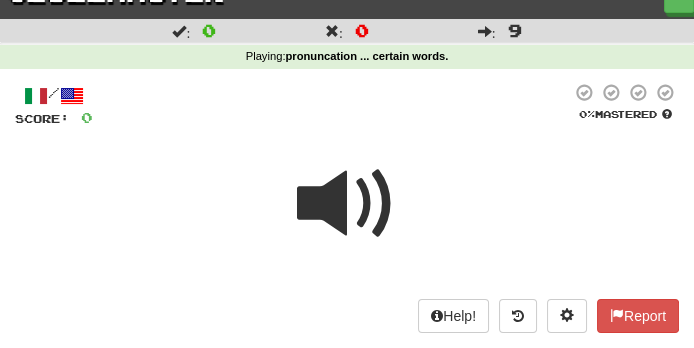 click at bounding box center (347, 204) 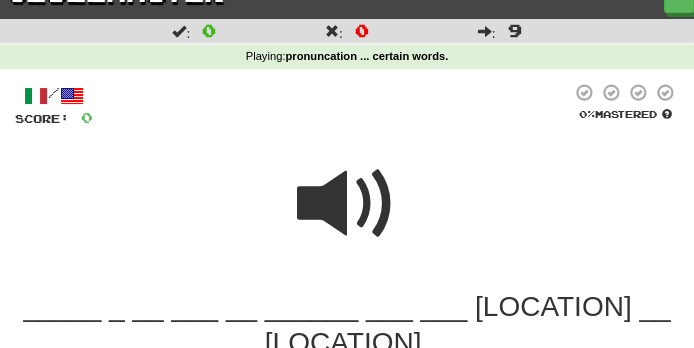 scroll, scrollTop: 247, scrollLeft: 0, axis: vertical 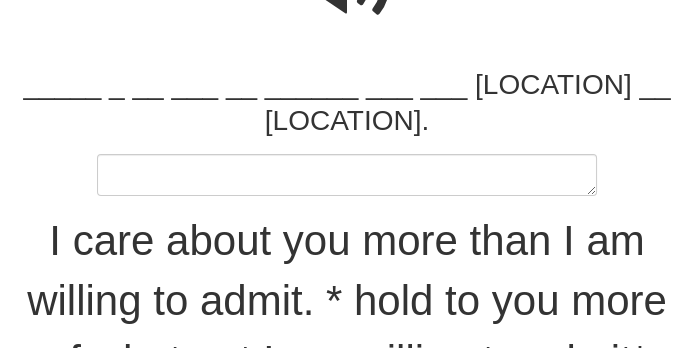 type on "*" 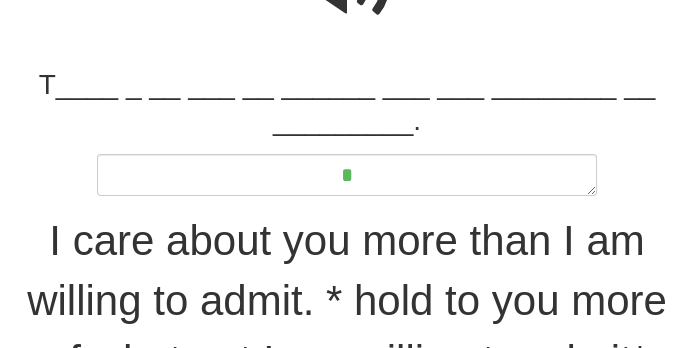 type on "*" 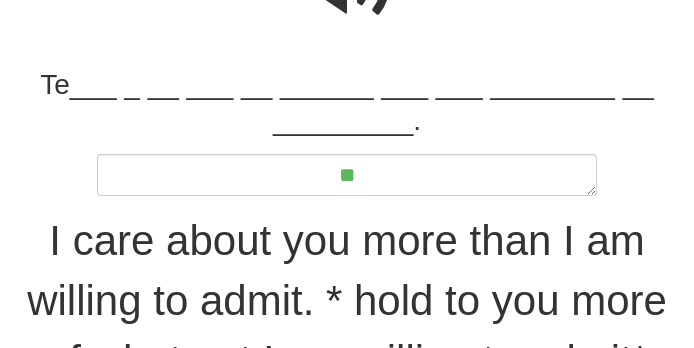 type on "*" 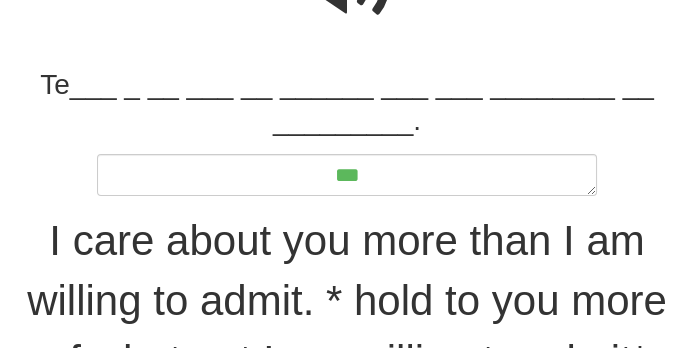 type on "*" 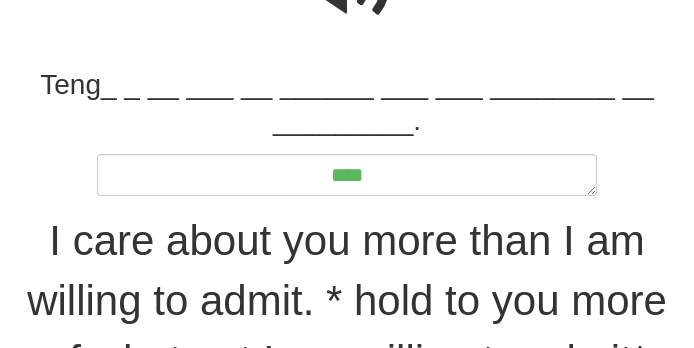 type on "*" 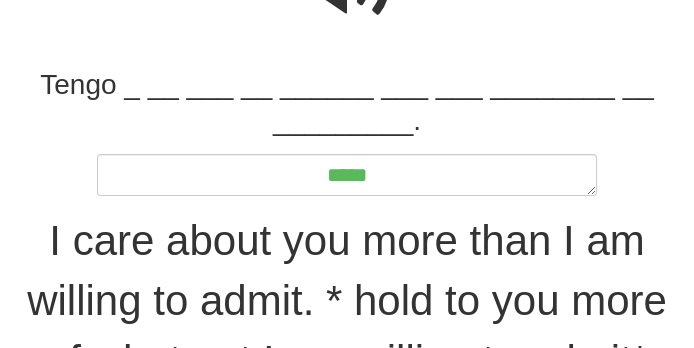 type on "*" 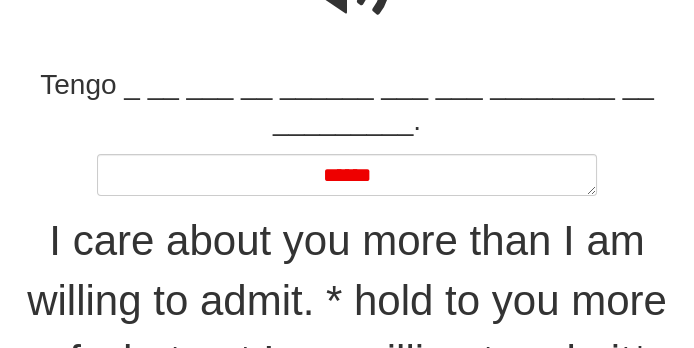 type on "*" 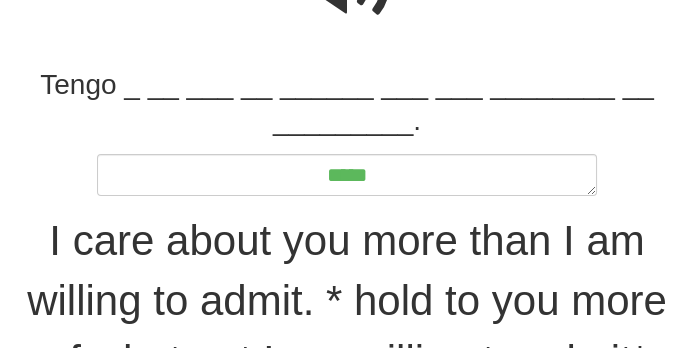 type on "*" 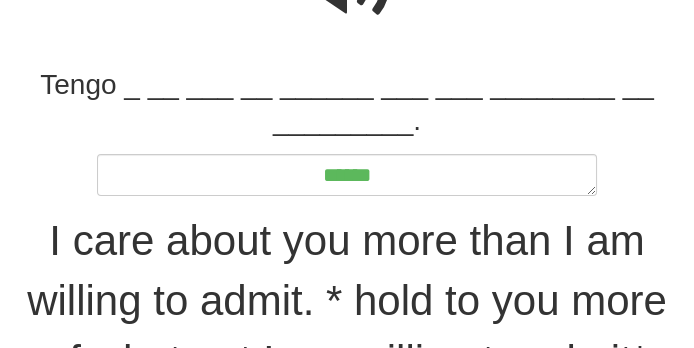 type on "*" 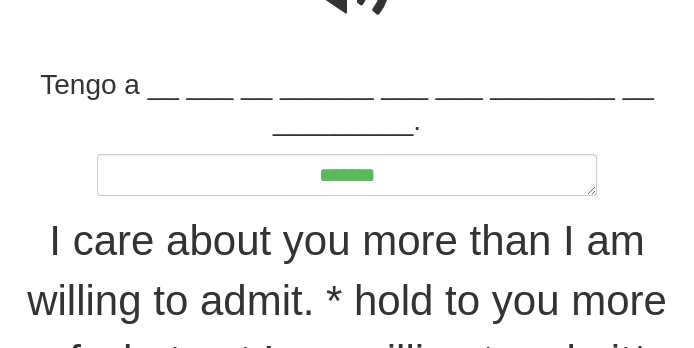 type on "*" 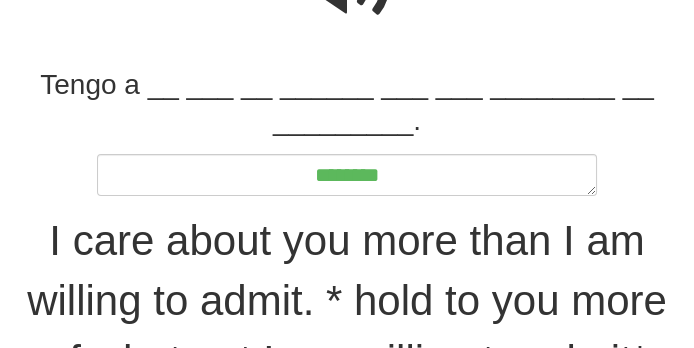 type on "*" 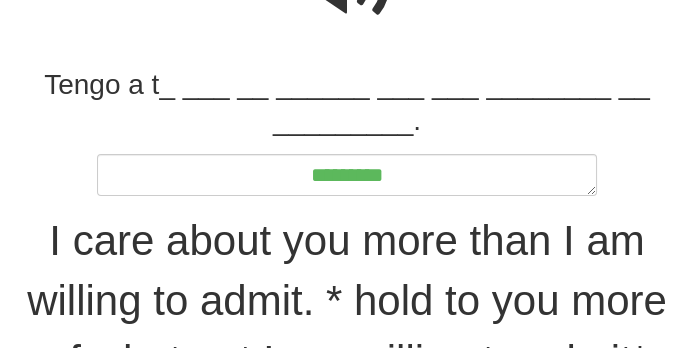 type on "*" 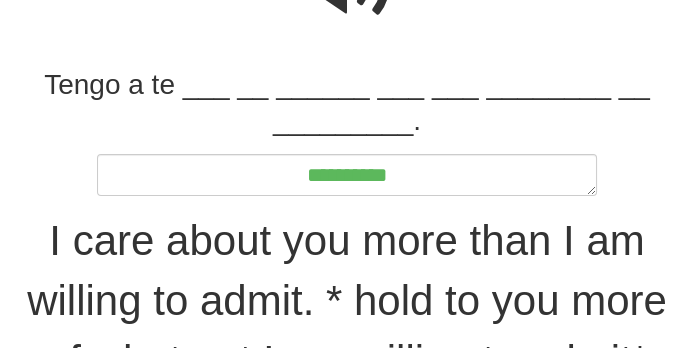 type on "*" 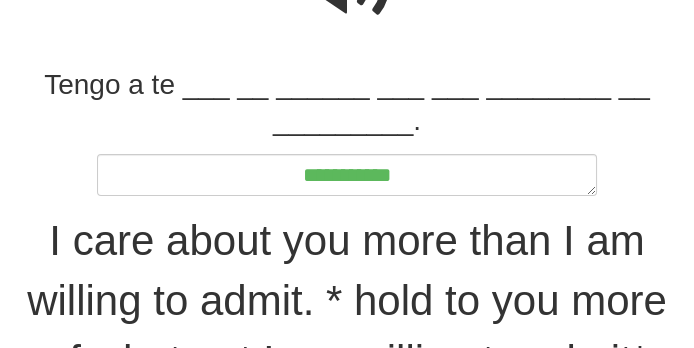 type on "*" 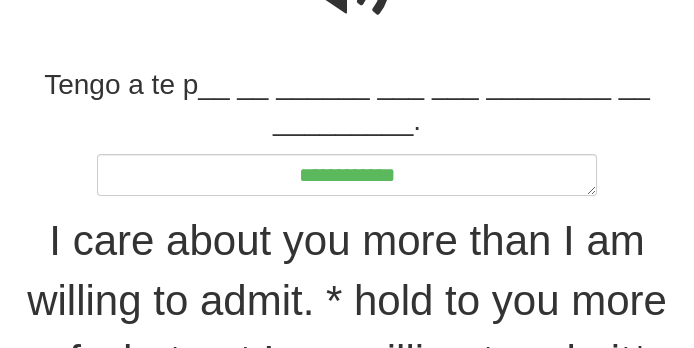 type on "*" 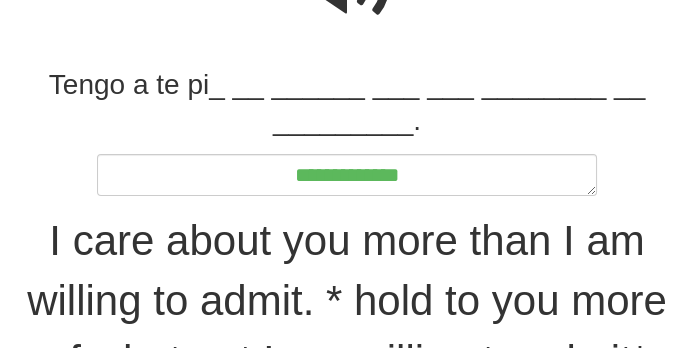 type on "*" 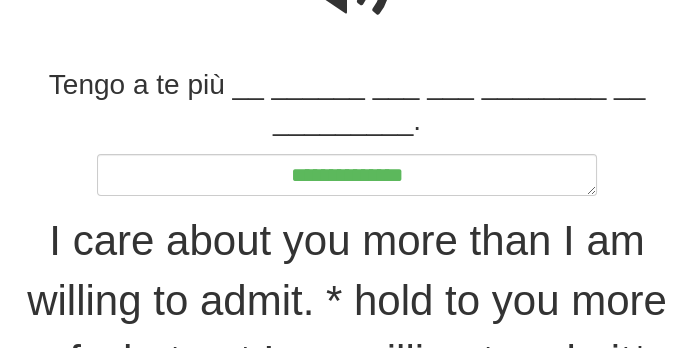 type on "*" 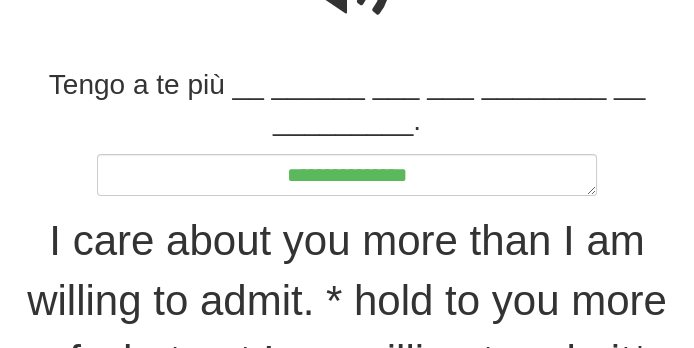 type on "*" 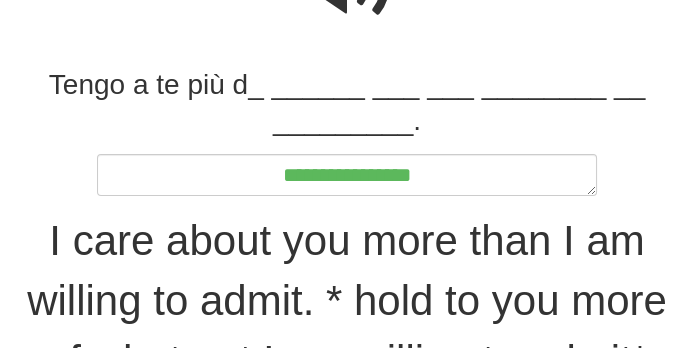 type on "*" 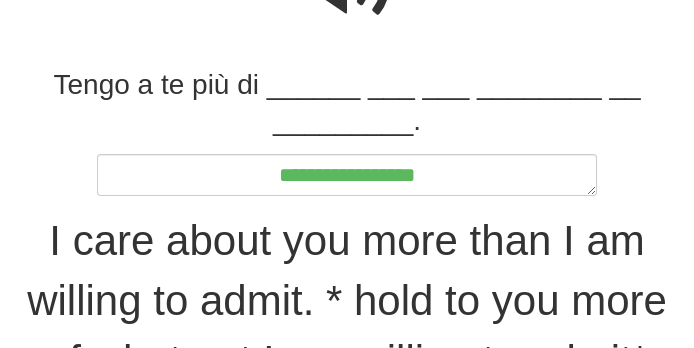 type on "*" 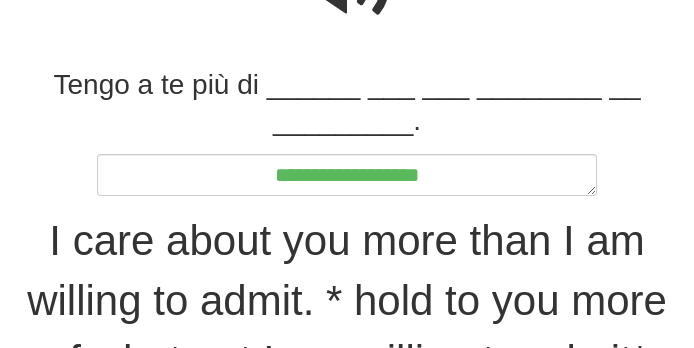 type on "*" 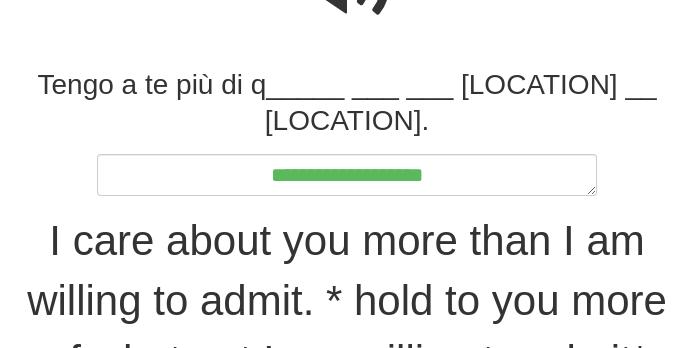 type on "*" 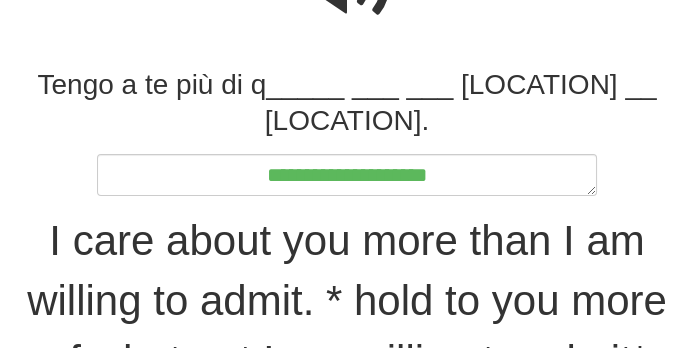 type on "*" 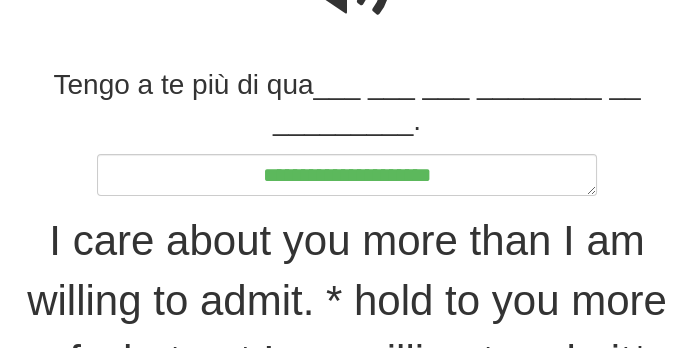 type on "*" 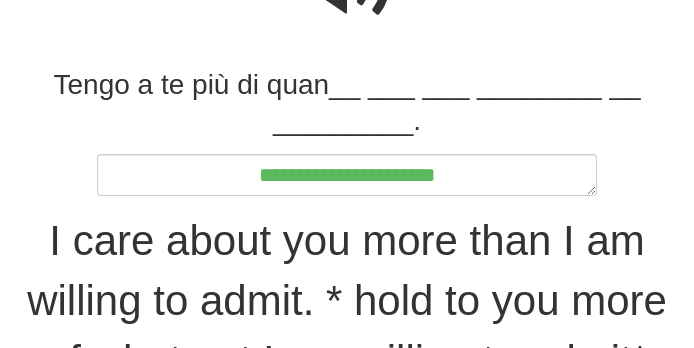 type on "*" 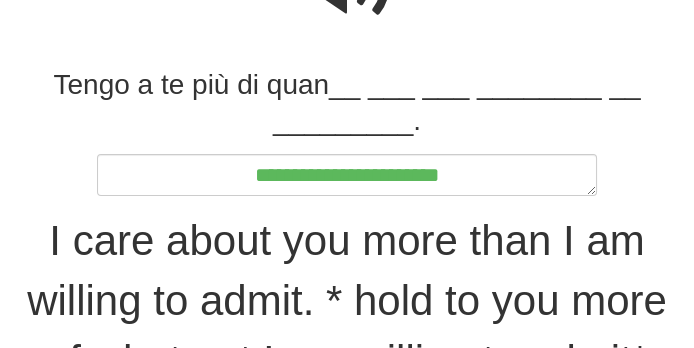 type on "*" 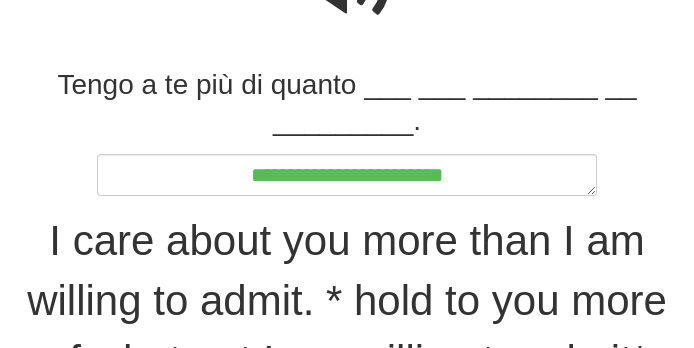 type on "*" 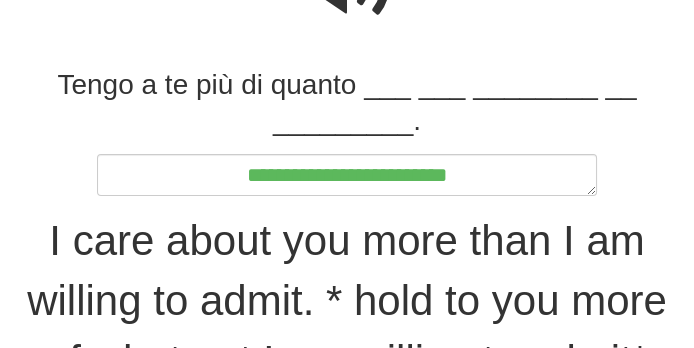type on "*" 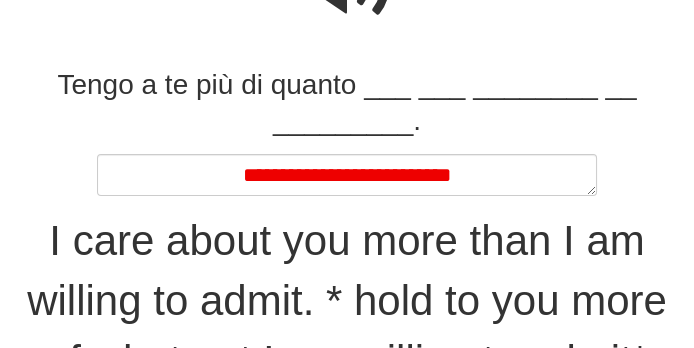type on "*" 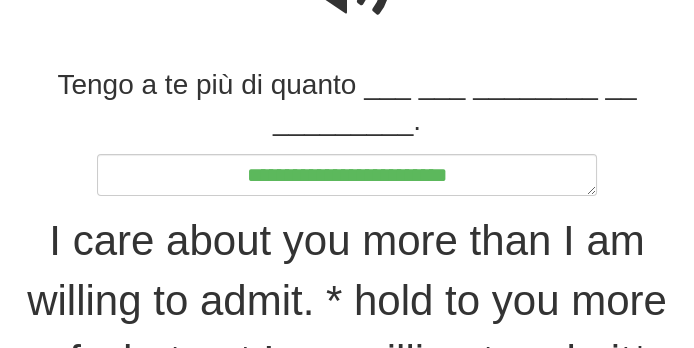 type on "*" 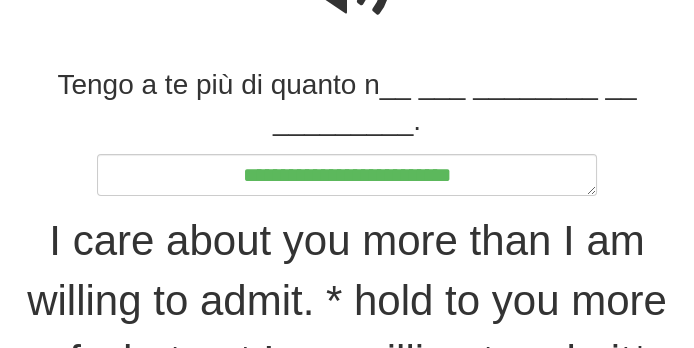 type on "*" 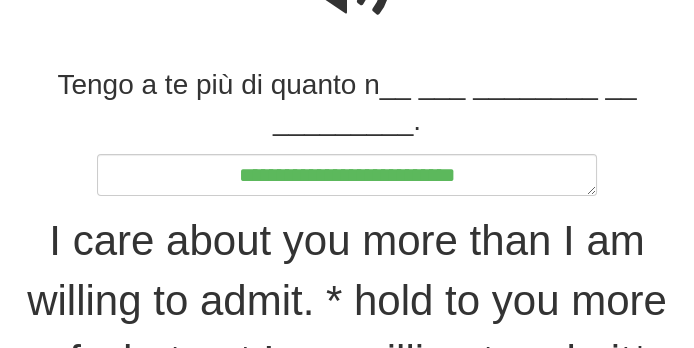 type on "**********" 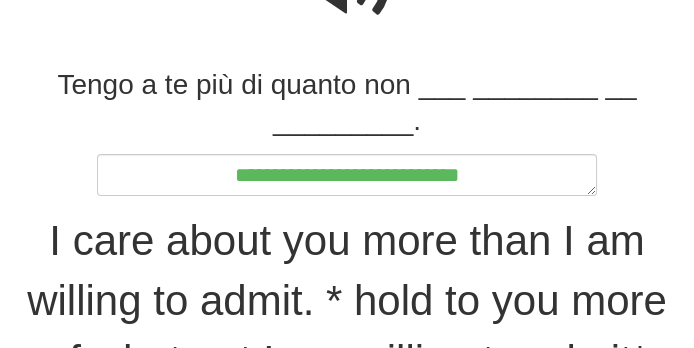 type on "*" 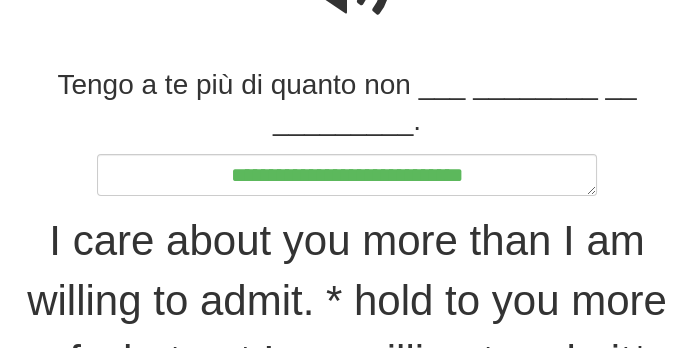 type on "**********" 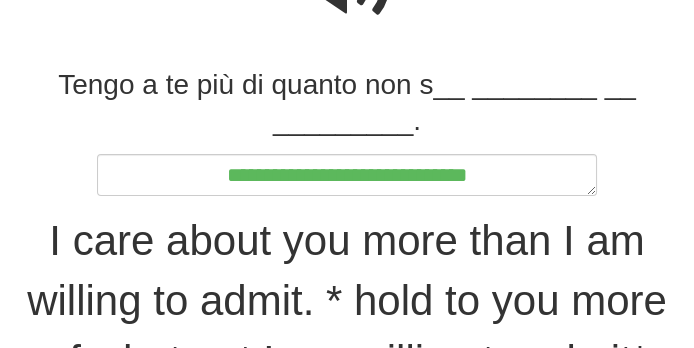 type on "*" 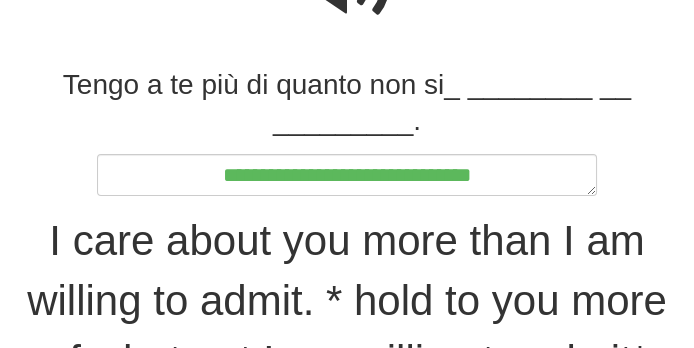type on "*" 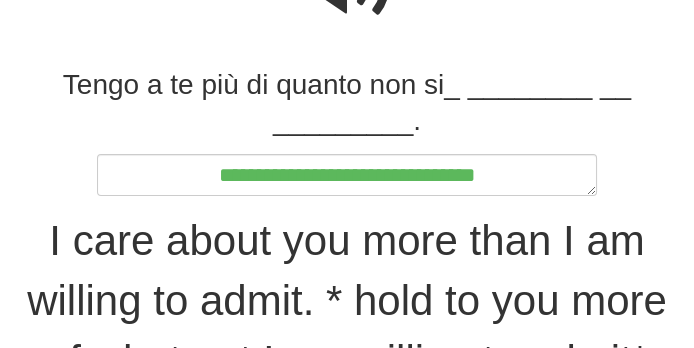 type on "*" 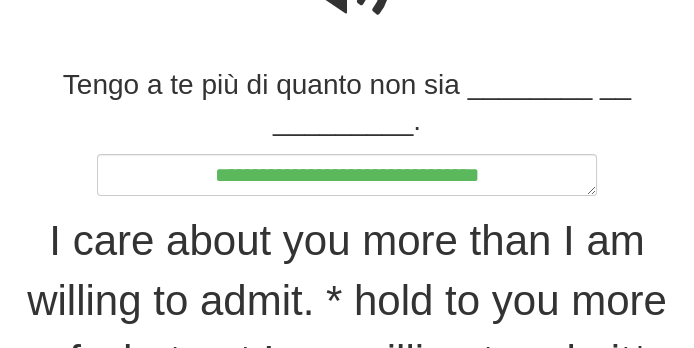 type on "*" 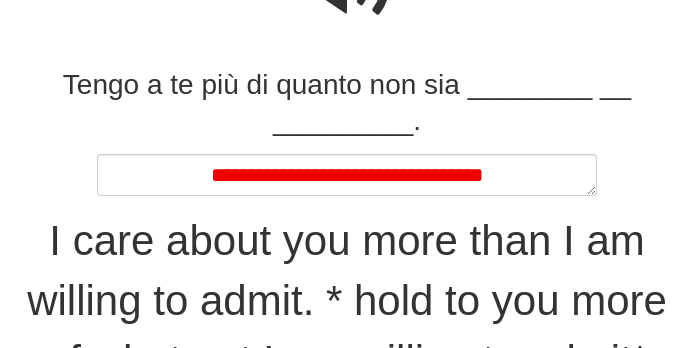 type on "*" 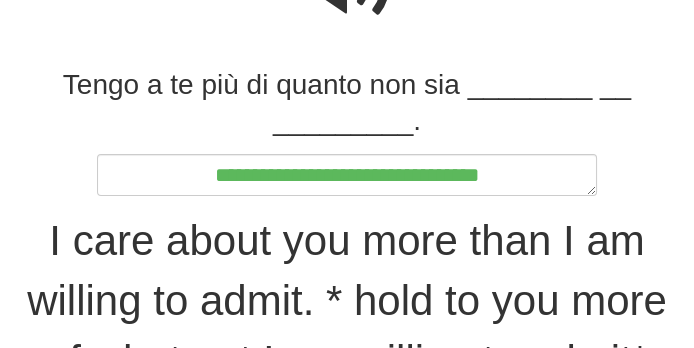 type on "*" 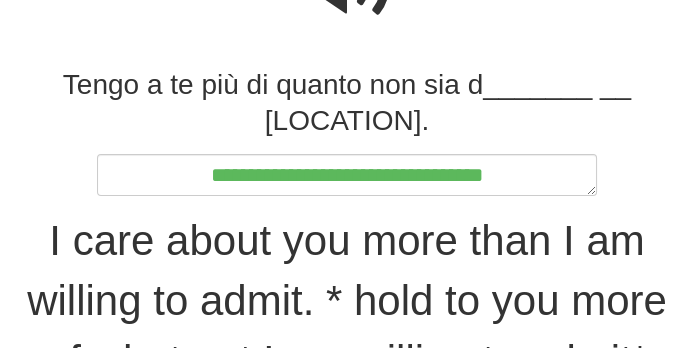 type on "*" 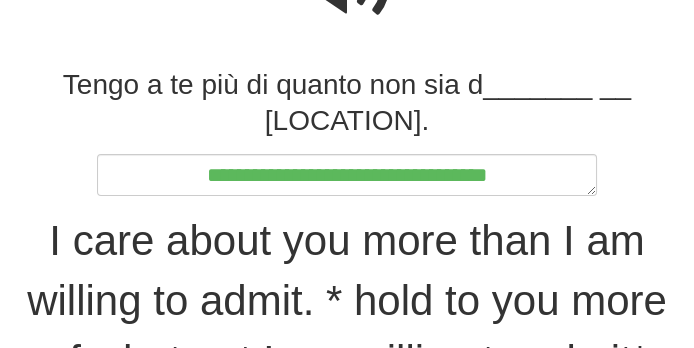 type on "*" 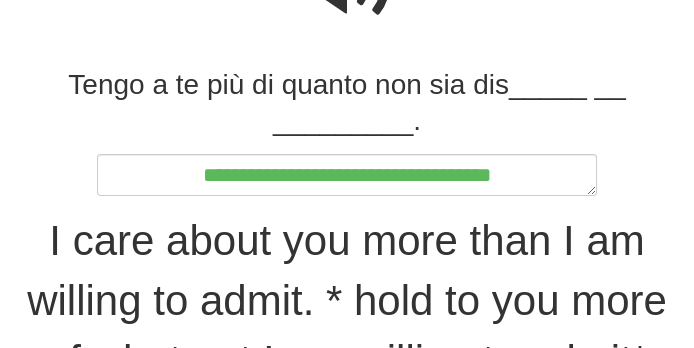 type on "*" 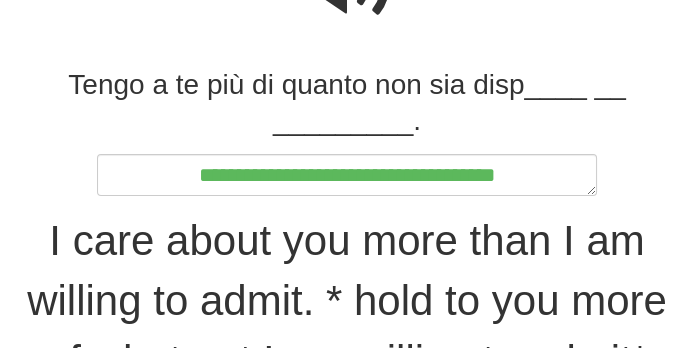 type on "*" 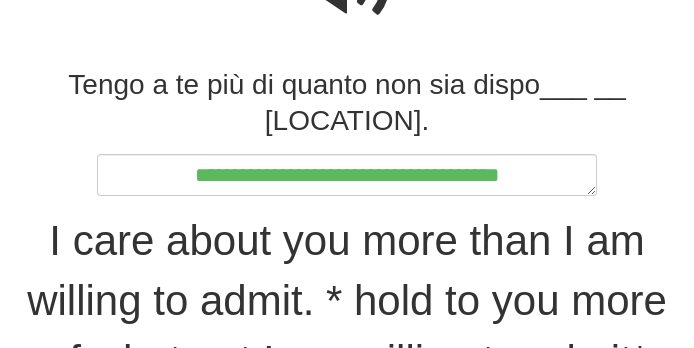 type on "*" 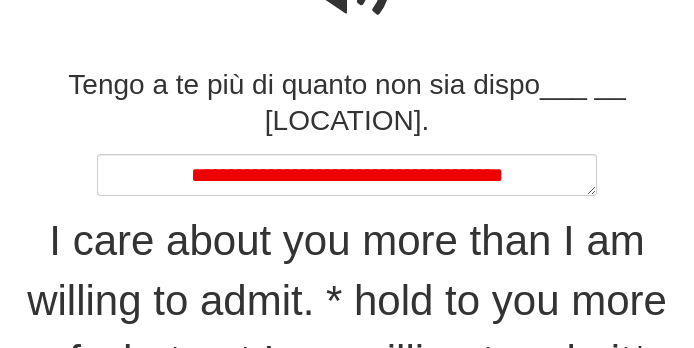 type on "*" 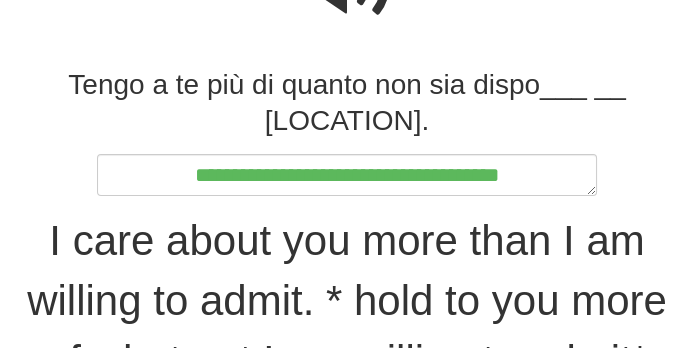 type on "*" 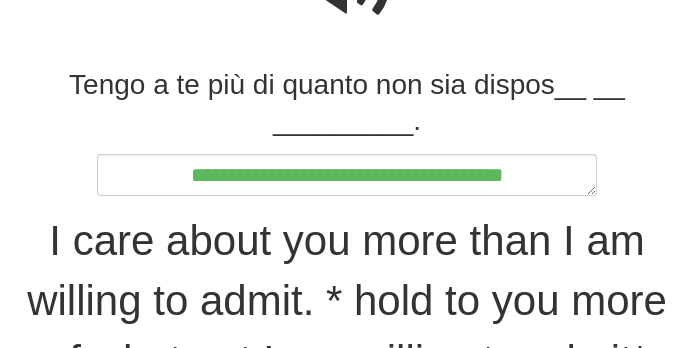 type on "*" 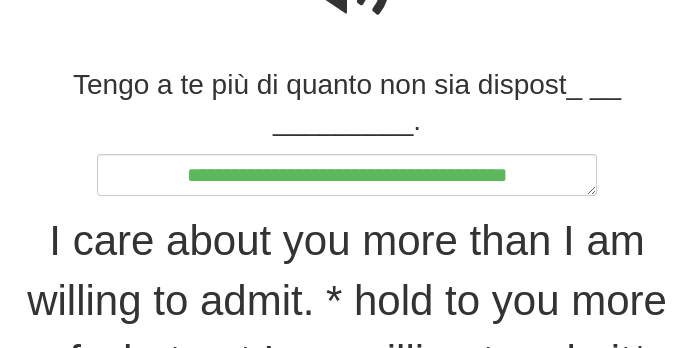 type on "*" 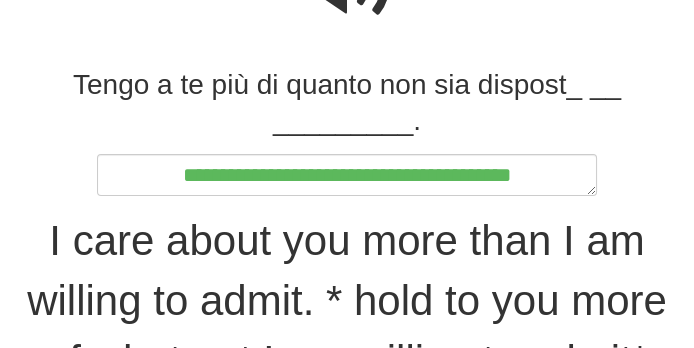 type on "*" 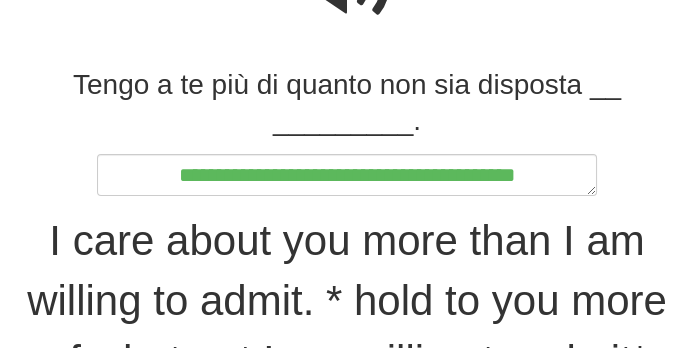 type on "*" 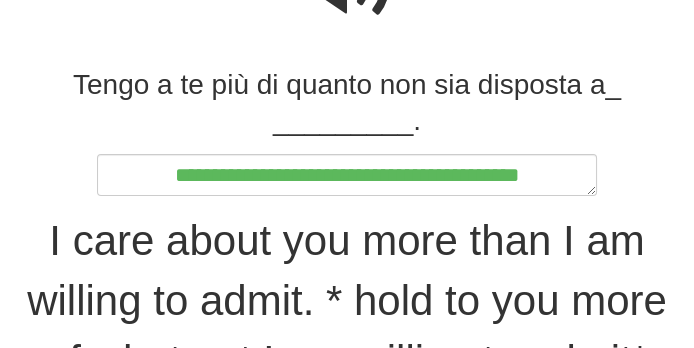 type on "*" 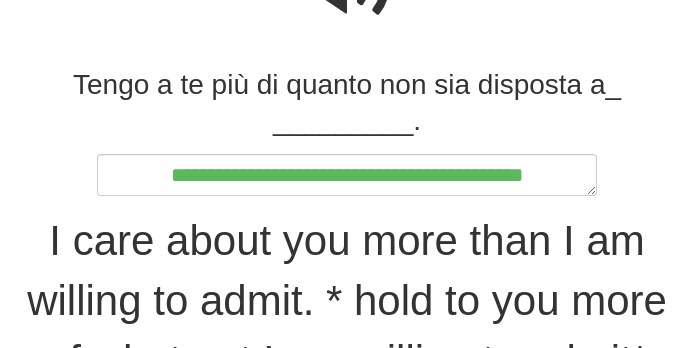 type on "*" 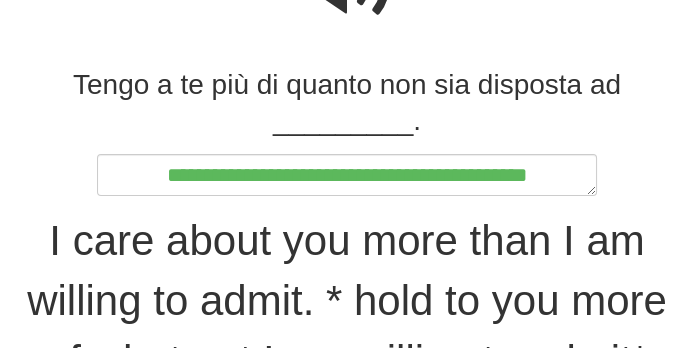 type on "**********" 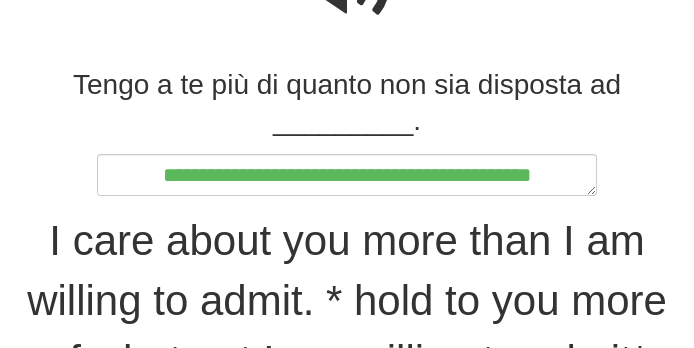 type on "*" 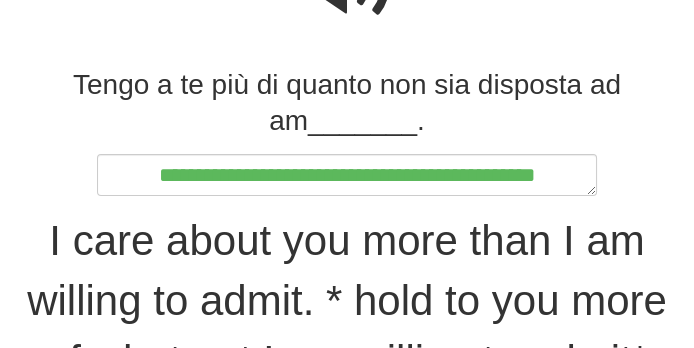 type on "*" 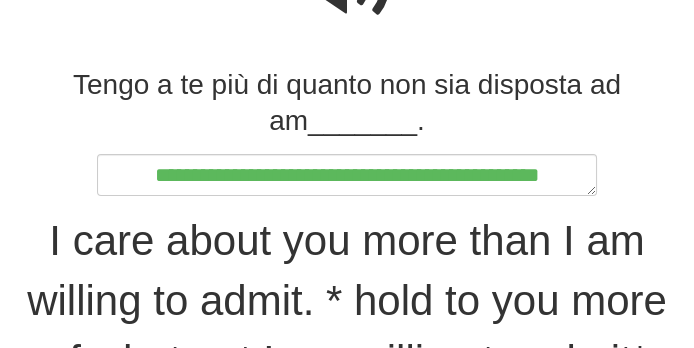 type on "*" 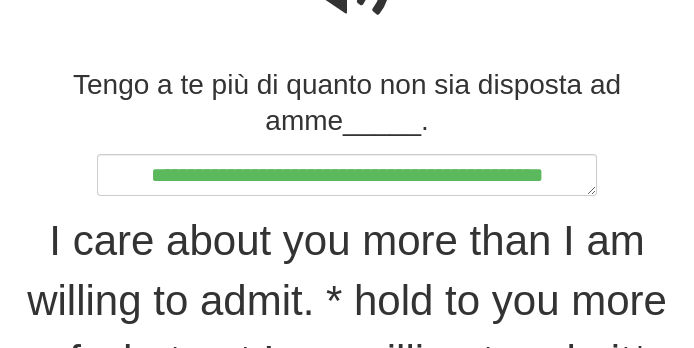 type on "*" 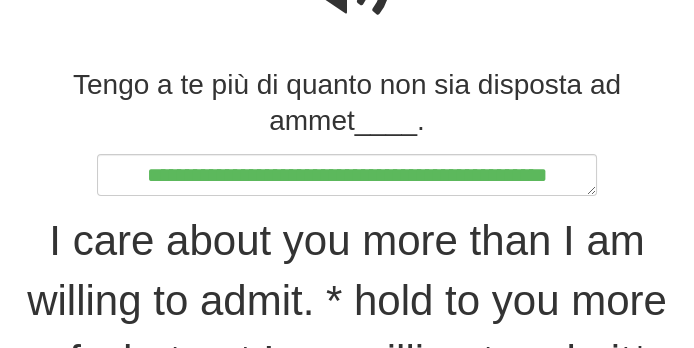 type on "*" 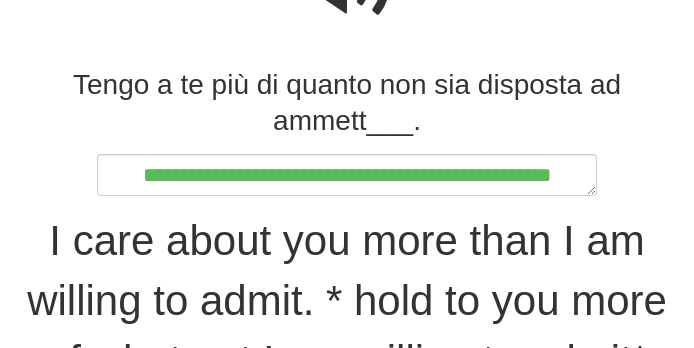 type on "*" 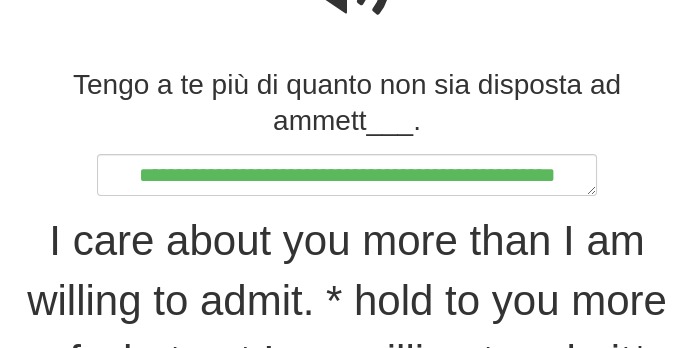 type on "*" 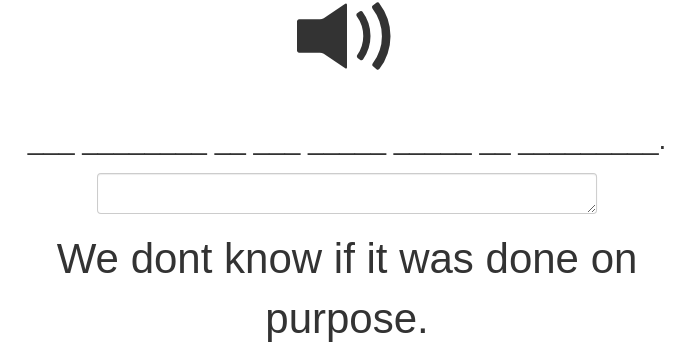 scroll, scrollTop: 194, scrollLeft: 0, axis: vertical 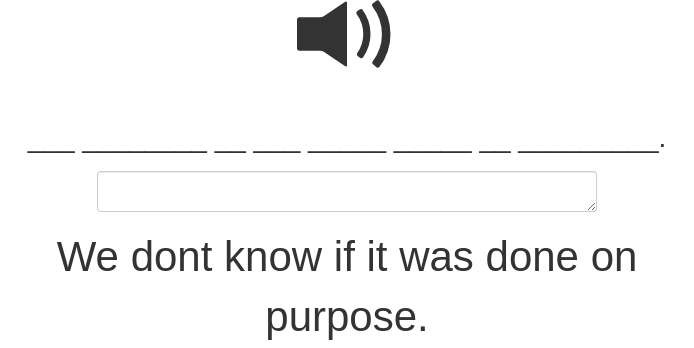 type on "*" 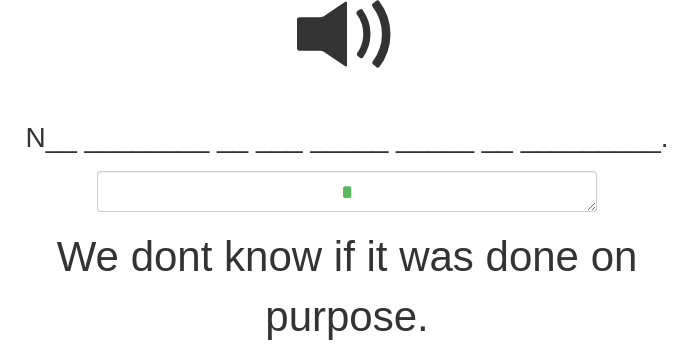 type on "*" 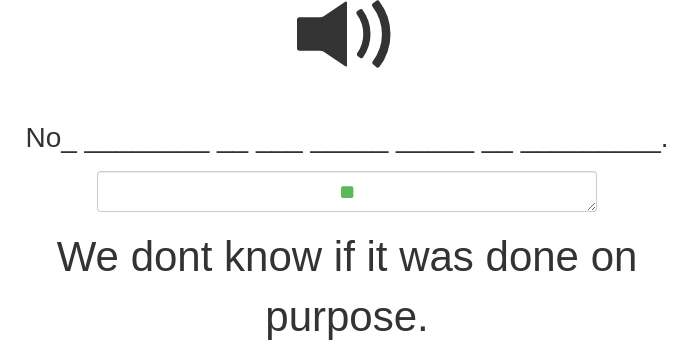type on "*" 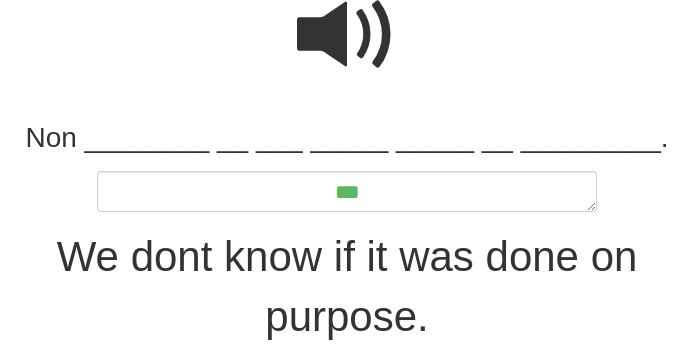 type on "*" 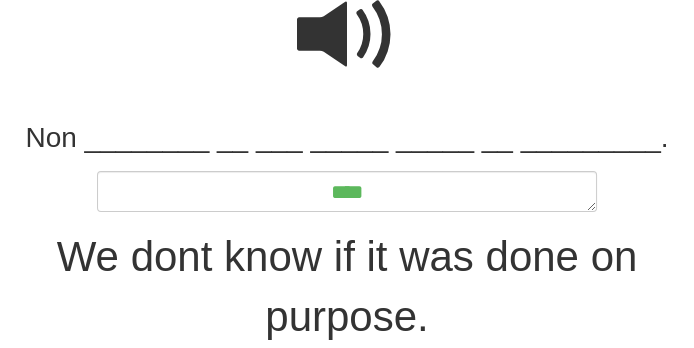 type on "*" 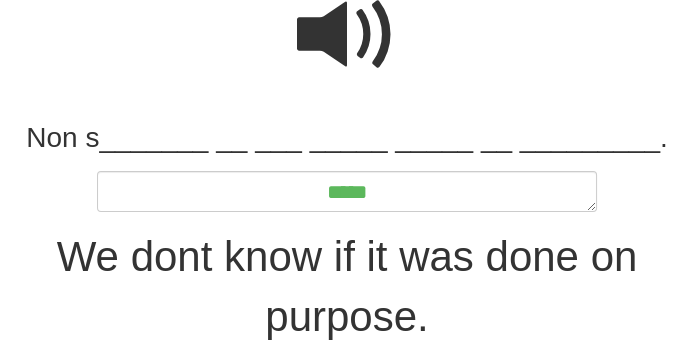 type on "*" 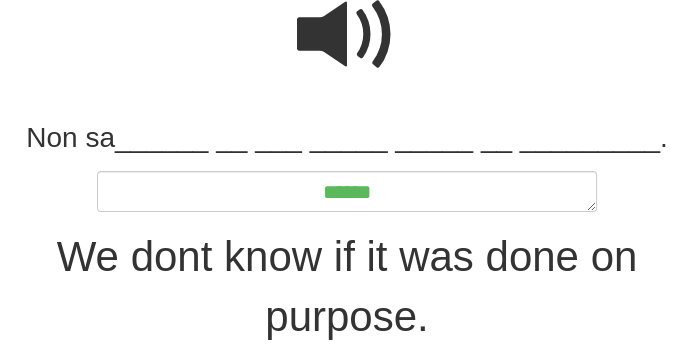 type on "*" 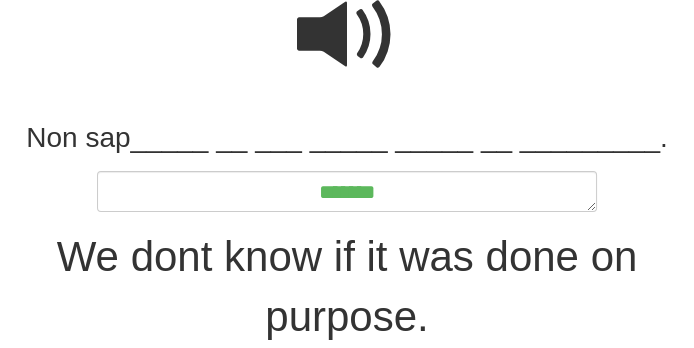 type on "*" 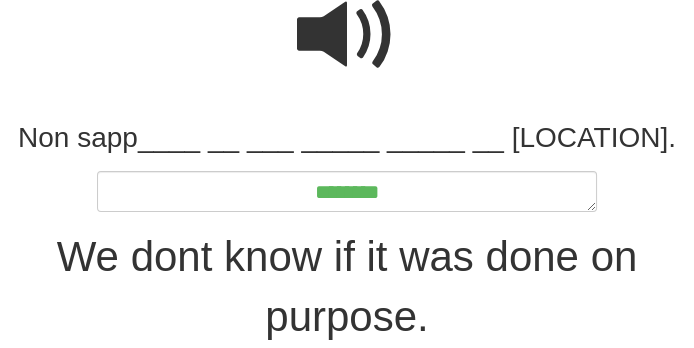 type on "*" 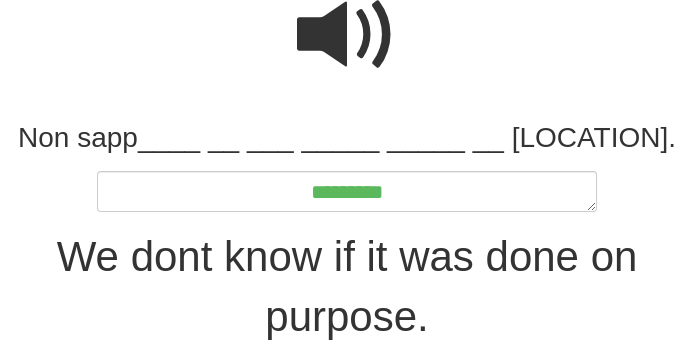 type on "*" 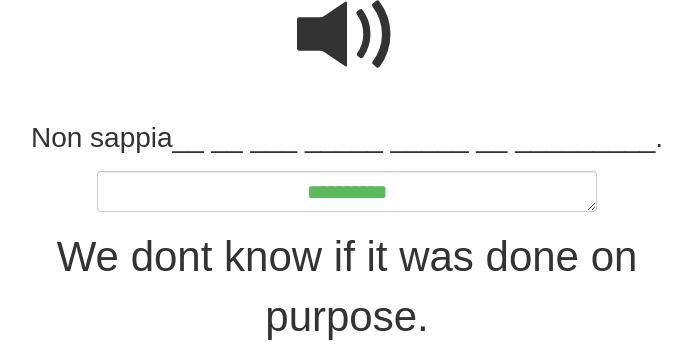 type on "*" 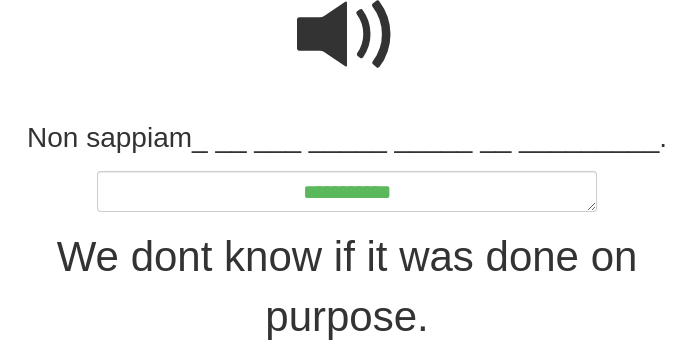 type on "*" 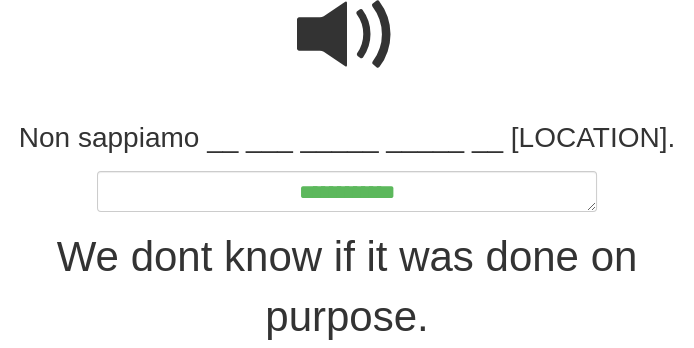 type on "*" 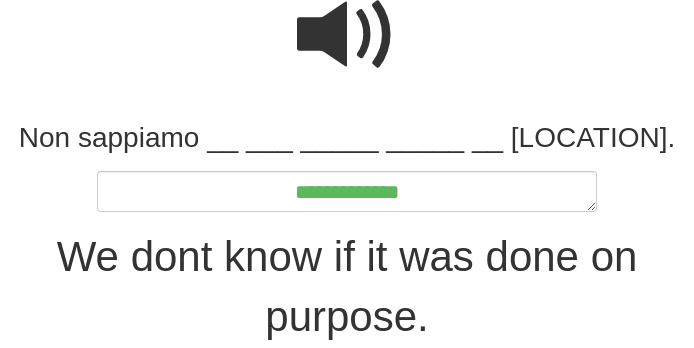 type on "**********" 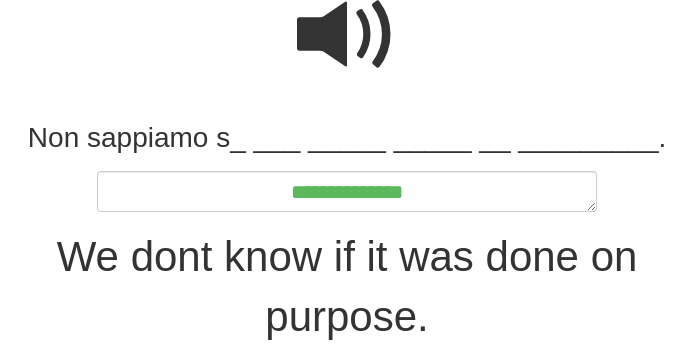 type on "*" 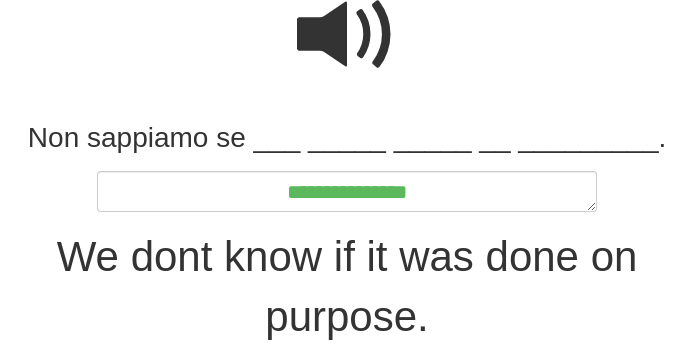 type on "*" 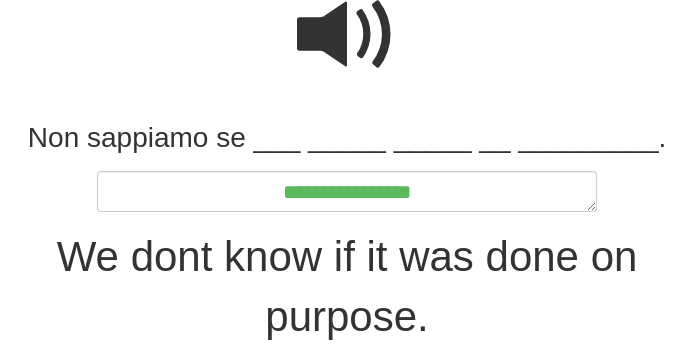 type on "*" 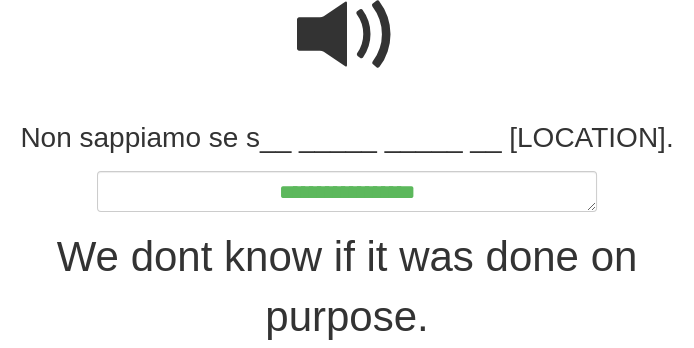 type on "*" 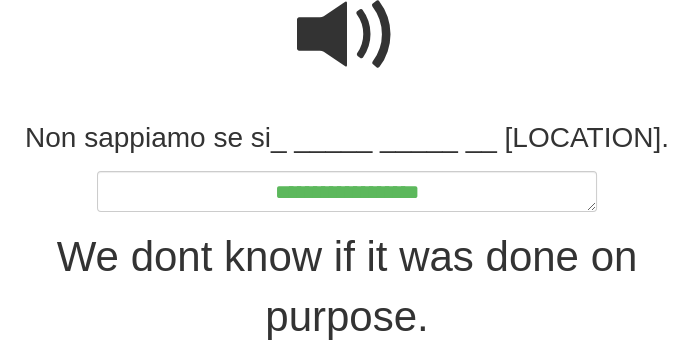 type on "*" 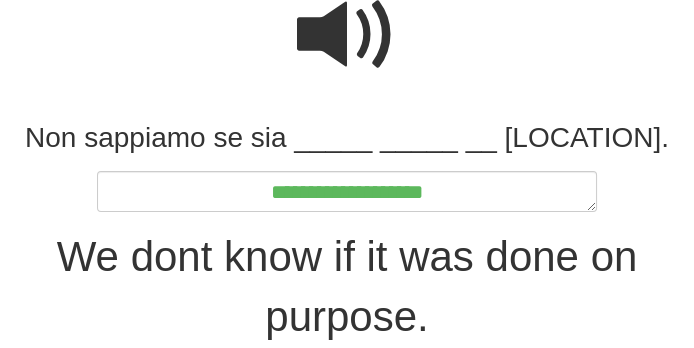 type on "*" 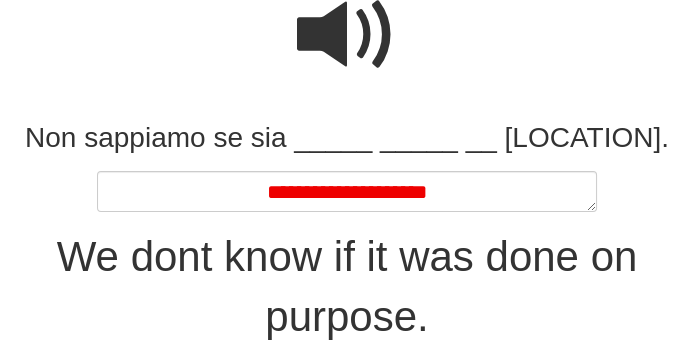 type on "*" 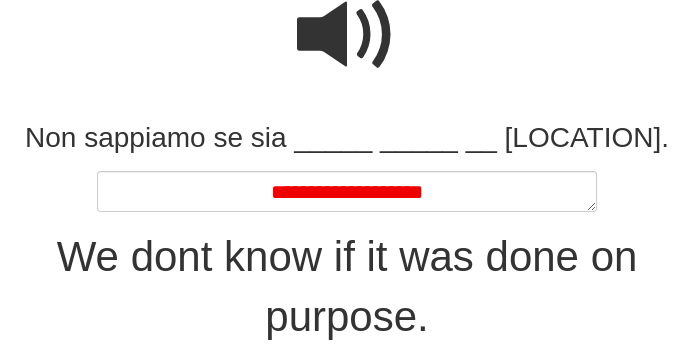 type on "*" 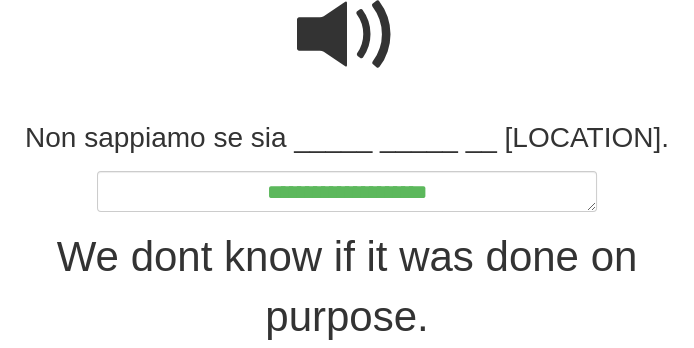 type on "**********" 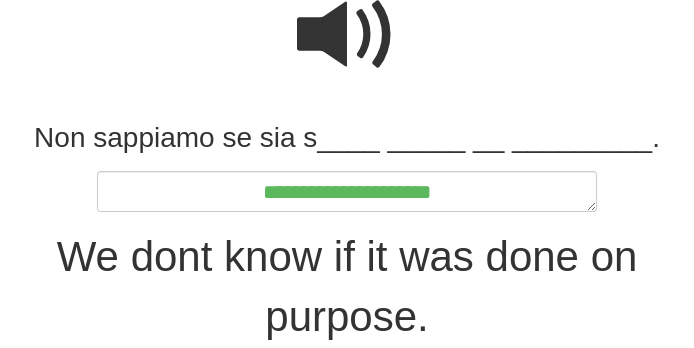 type on "*" 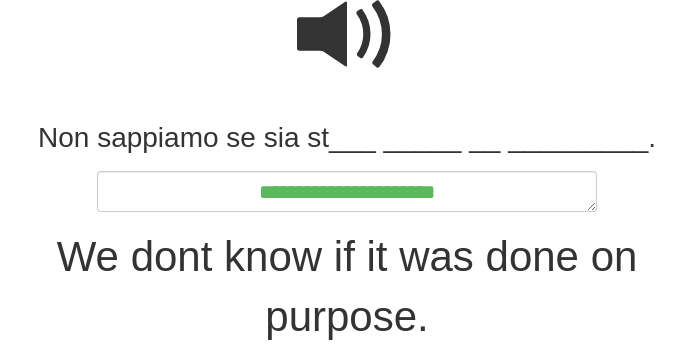 type on "*" 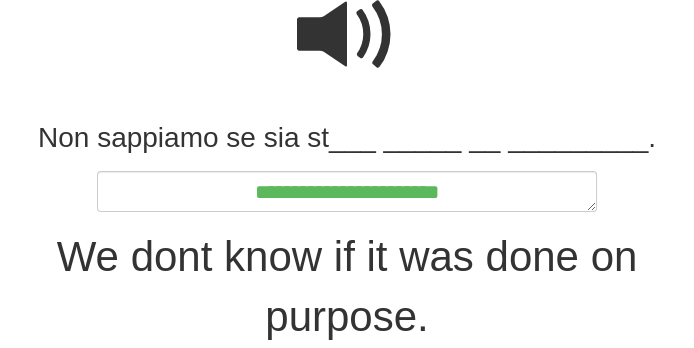 type on "*" 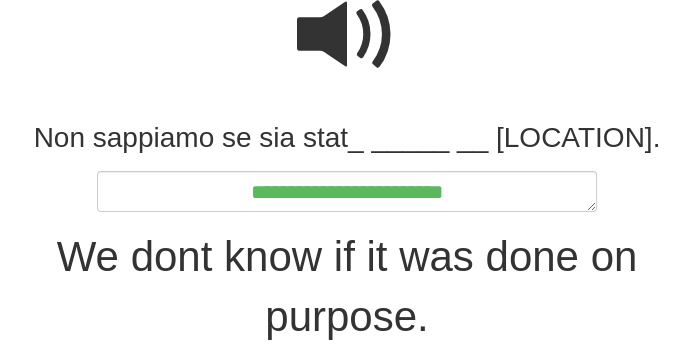 type on "*" 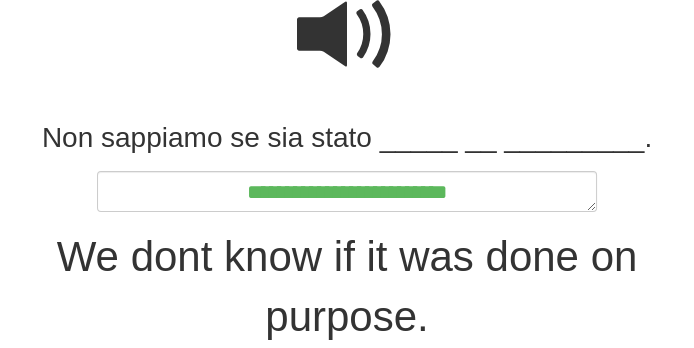 type on "*" 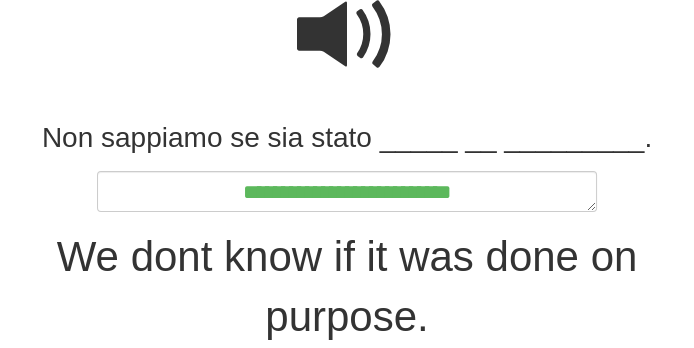 type on "*" 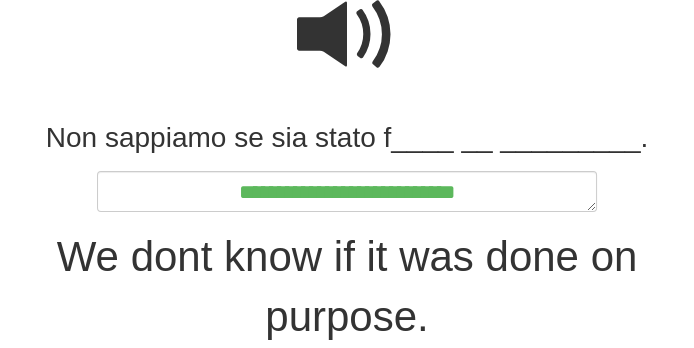 type on "*" 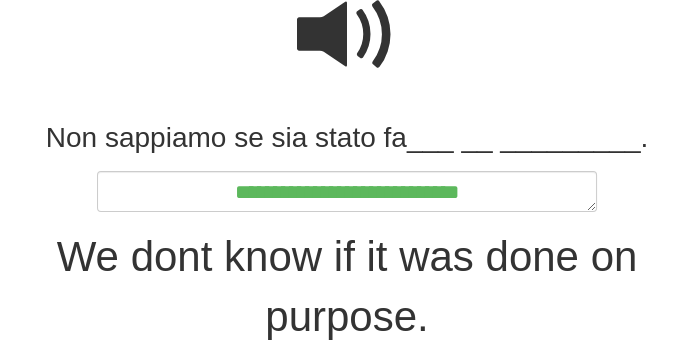 type on "*" 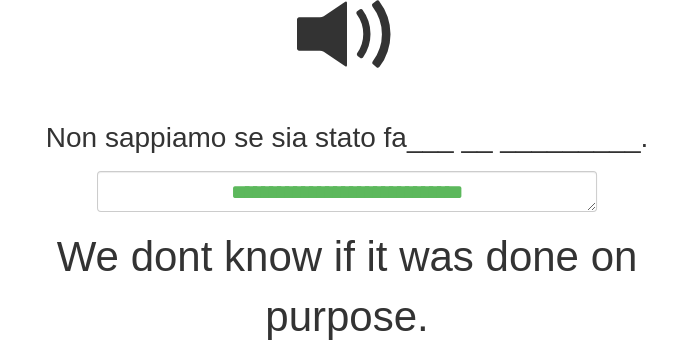 type on "*" 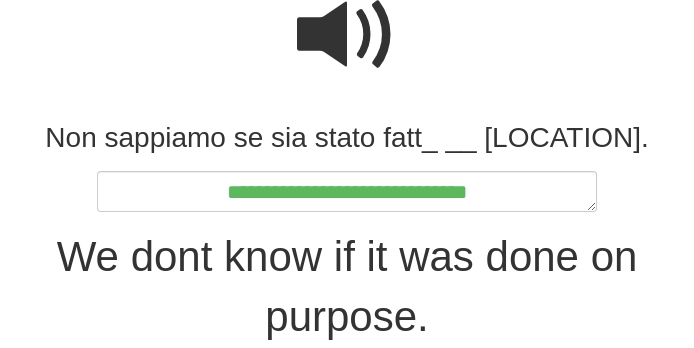 type on "*" 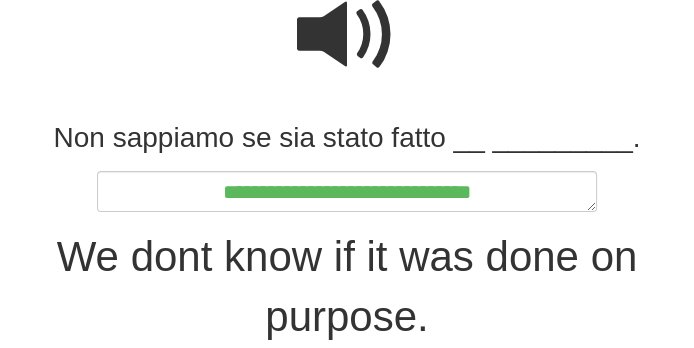 type on "*" 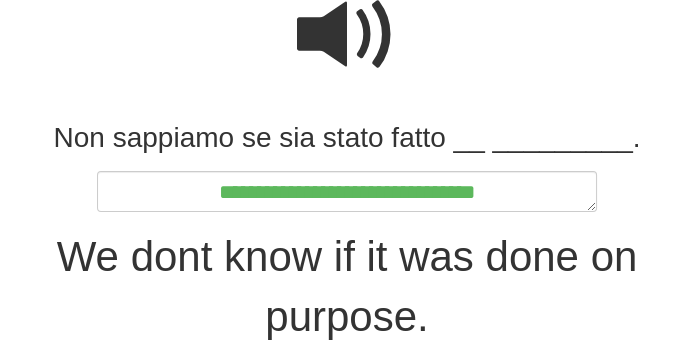 type on "**********" 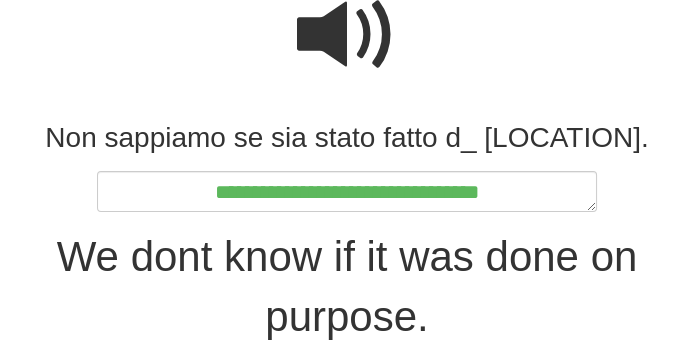 type on "*" 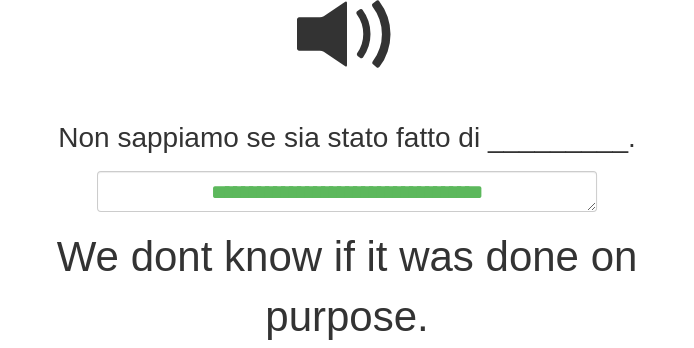 type on "*" 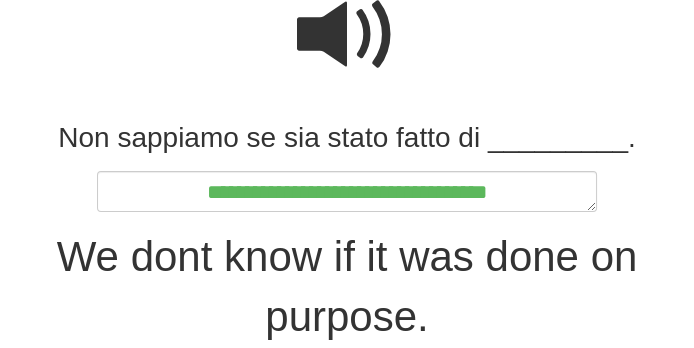 type on "*" 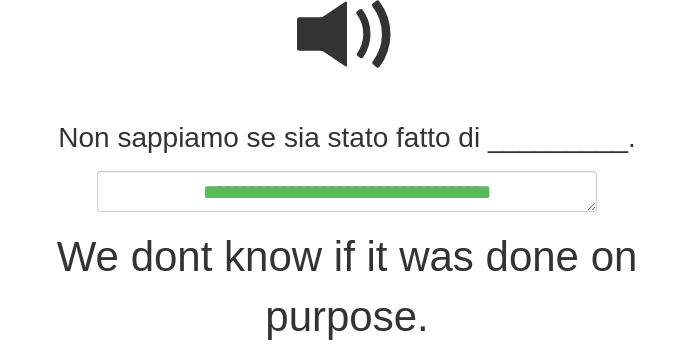type on "**********" 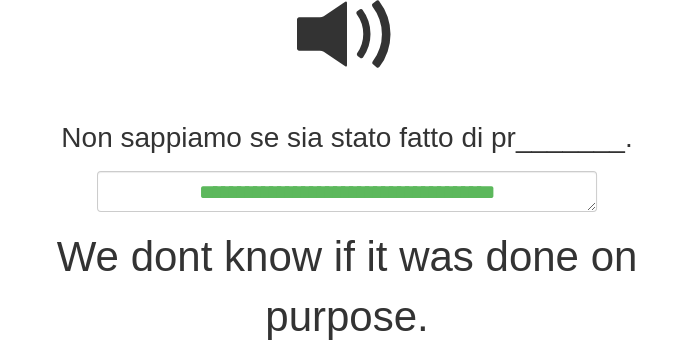 type on "*" 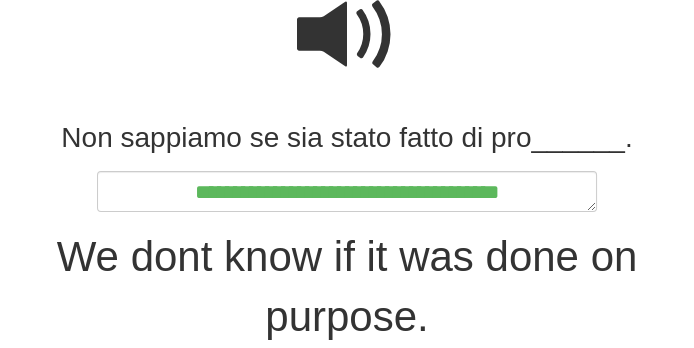 type on "*" 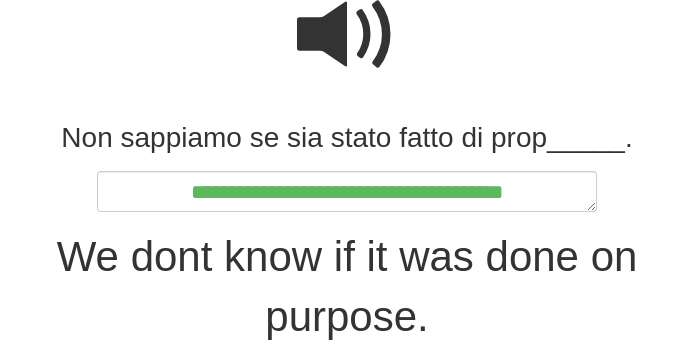 type on "*" 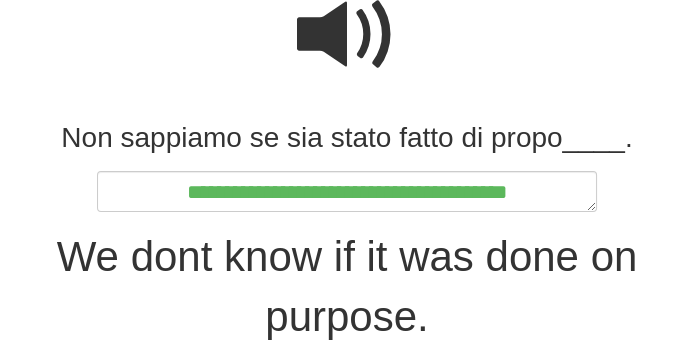 type on "*" 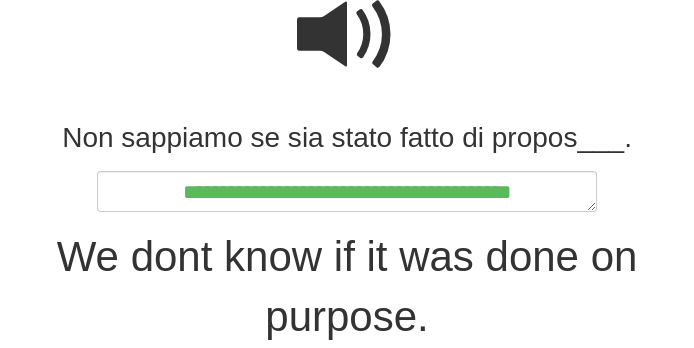 type on "*" 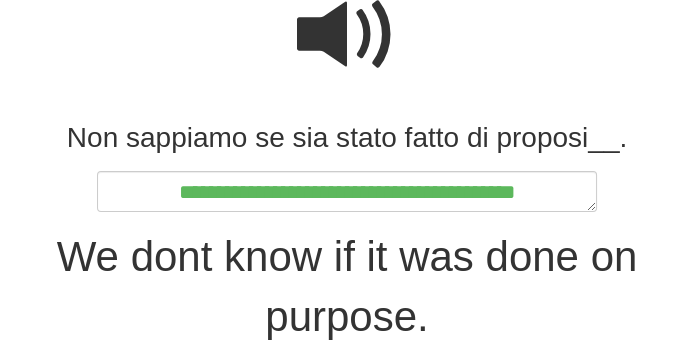 type on "*" 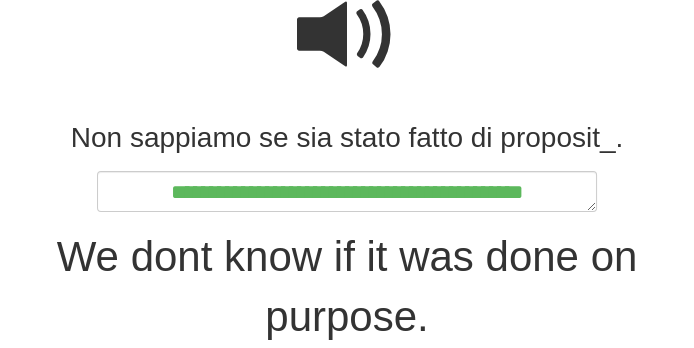 type on "*" 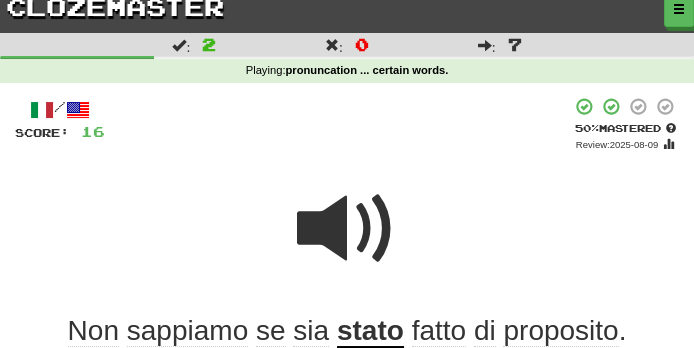 scroll, scrollTop: 0, scrollLeft: 0, axis: both 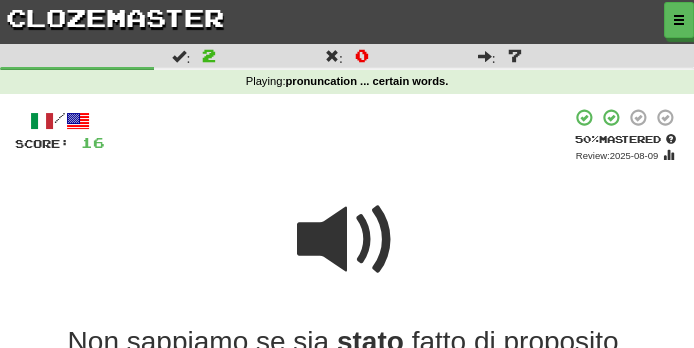 click on "/  Score:   16 + 8 50 %  Mastered Review:  2025-08-09 Non   sappiamo   se   sia   stato   fatto   di   proposito . We dont know if it was done on purpose. pro'pO sito ½ 🧠 Next  Help!  Report" at bounding box center [347, 407] 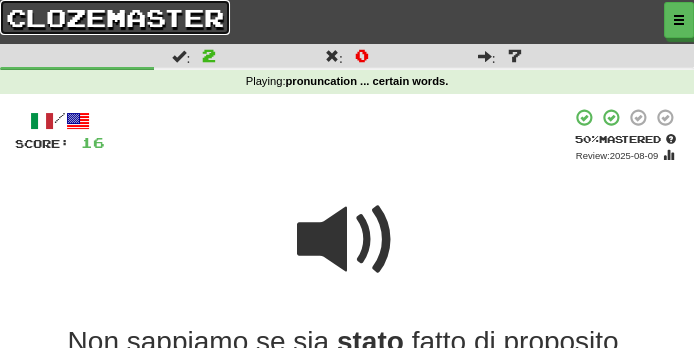 click on "clozemaster" at bounding box center [115, 17] 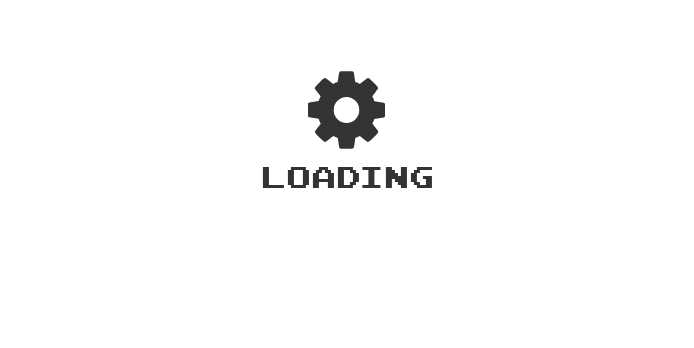 scroll, scrollTop: 0, scrollLeft: 0, axis: both 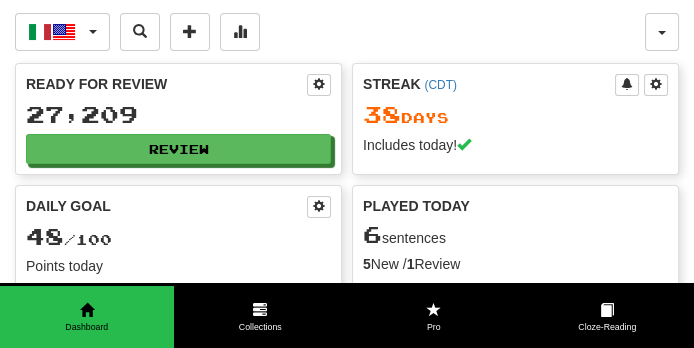 click on "Played Today" at bounding box center [515, 206] 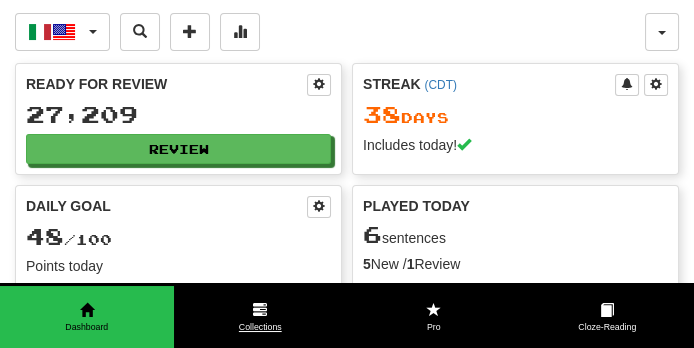 click on "Collections" at bounding box center (261, 327) 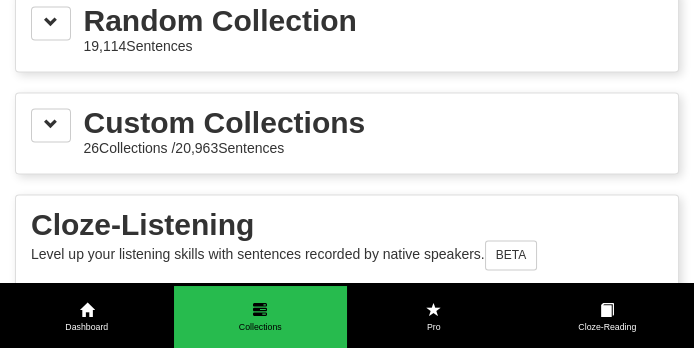 scroll, scrollTop: 3380, scrollLeft: 0, axis: vertical 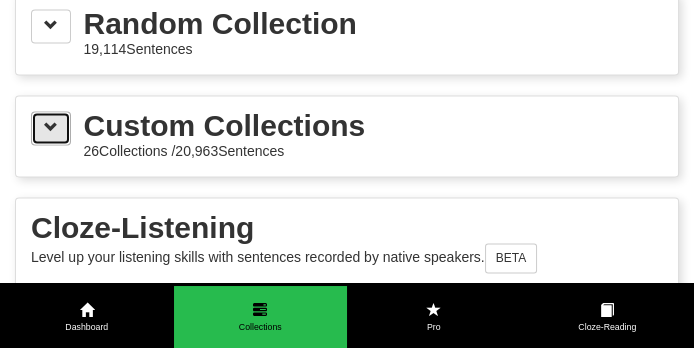 click at bounding box center [51, 128] 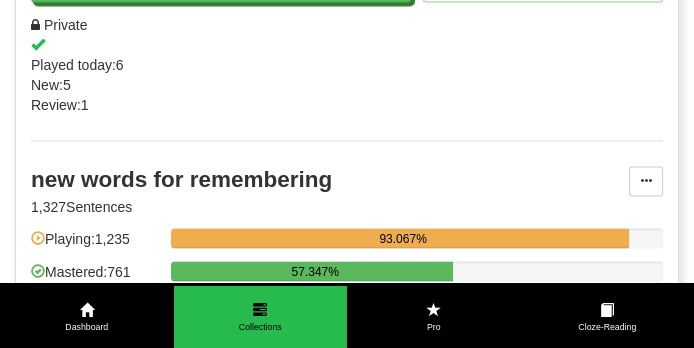 scroll, scrollTop: 3842, scrollLeft: 0, axis: vertical 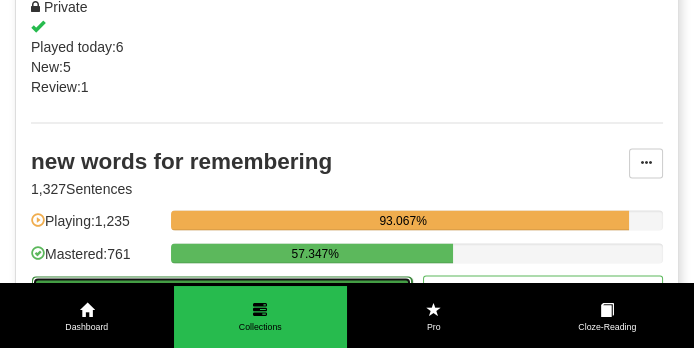 click on "Play" at bounding box center [222, 293] 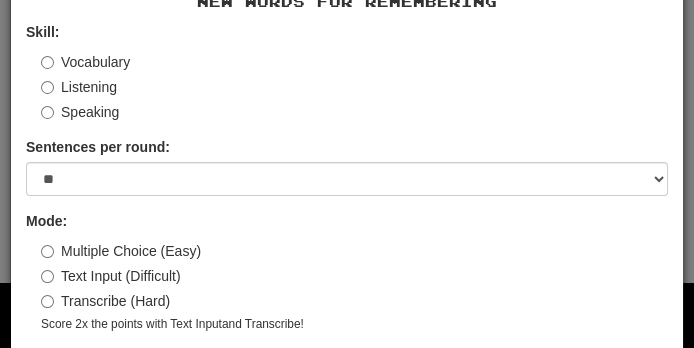 scroll, scrollTop: 143, scrollLeft: 0, axis: vertical 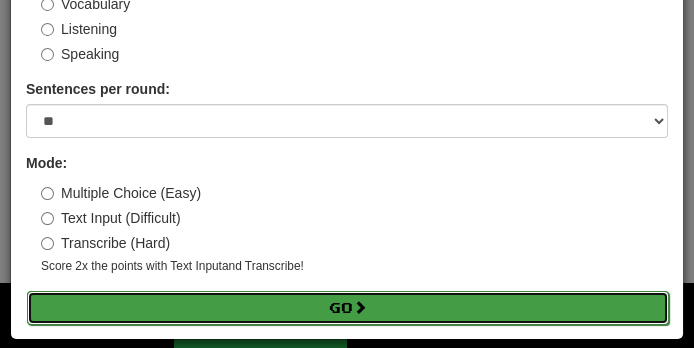 click on "Go" at bounding box center [348, 308] 